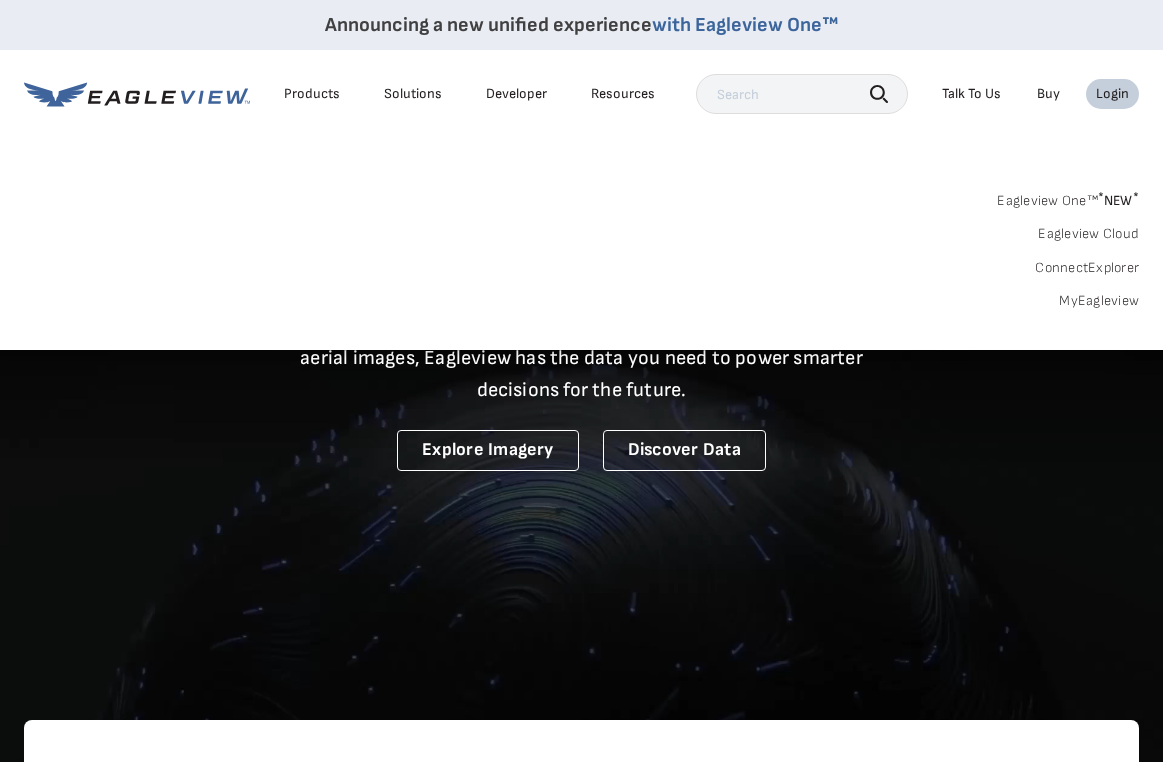 scroll, scrollTop: 0, scrollLeft: 0, axis: both 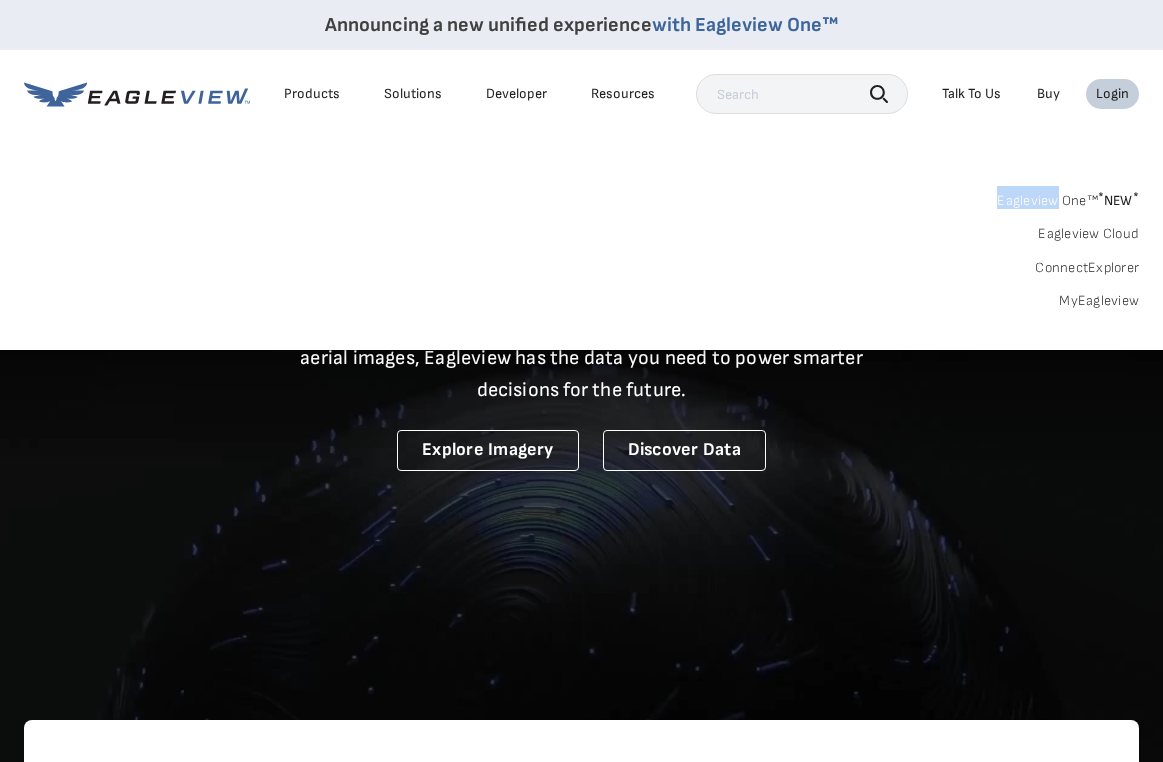 click on "Login" at bounding box center (1112, 94) 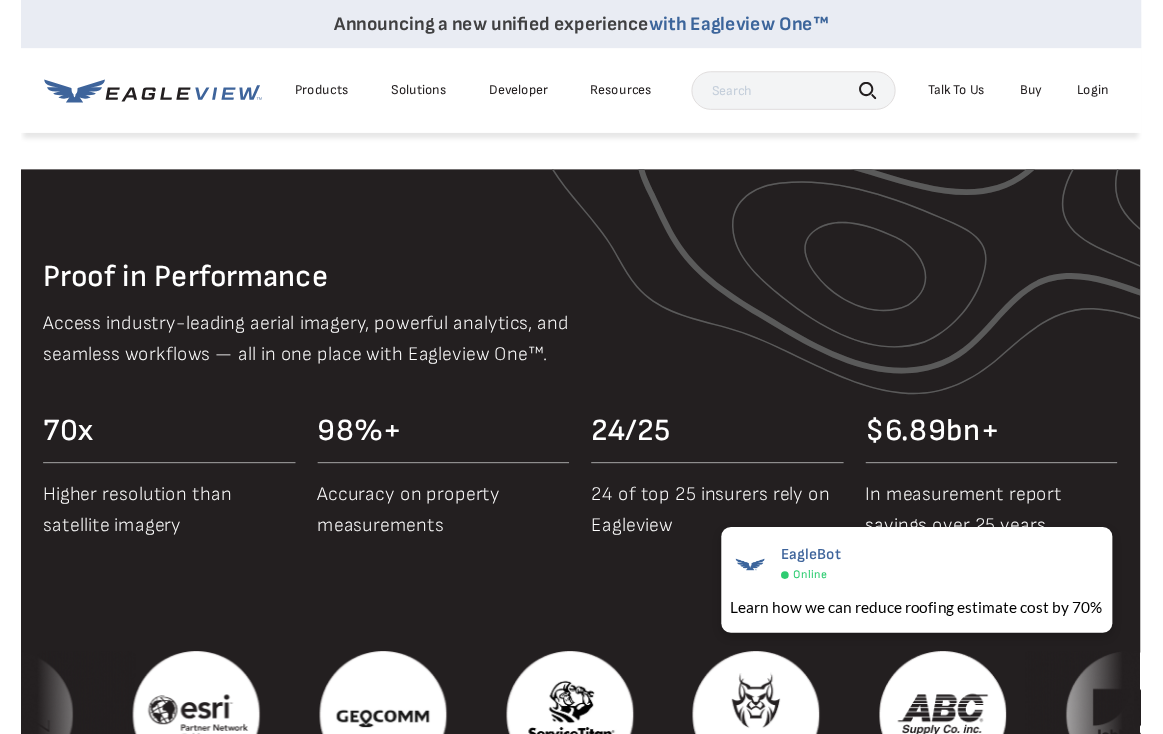 scroll, scrollTop: 1613, scrollLeft: 1, axis: both 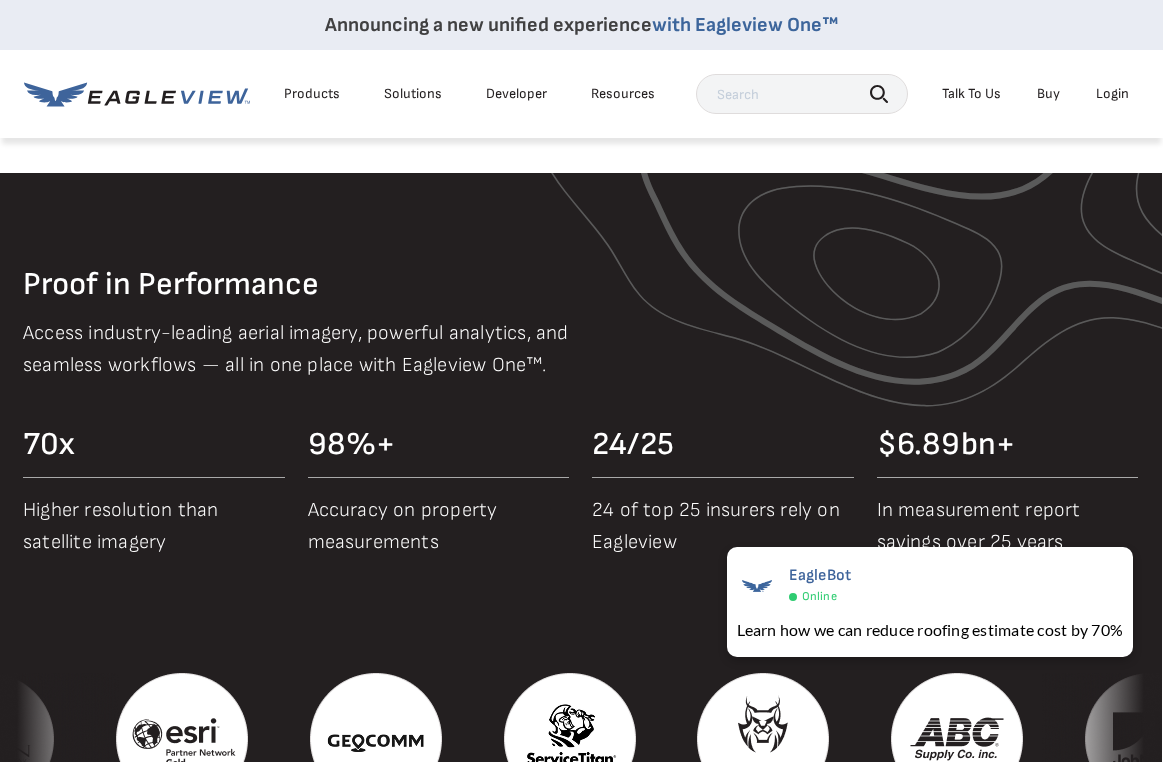click on "Login" at bounding box center [1112, 94] 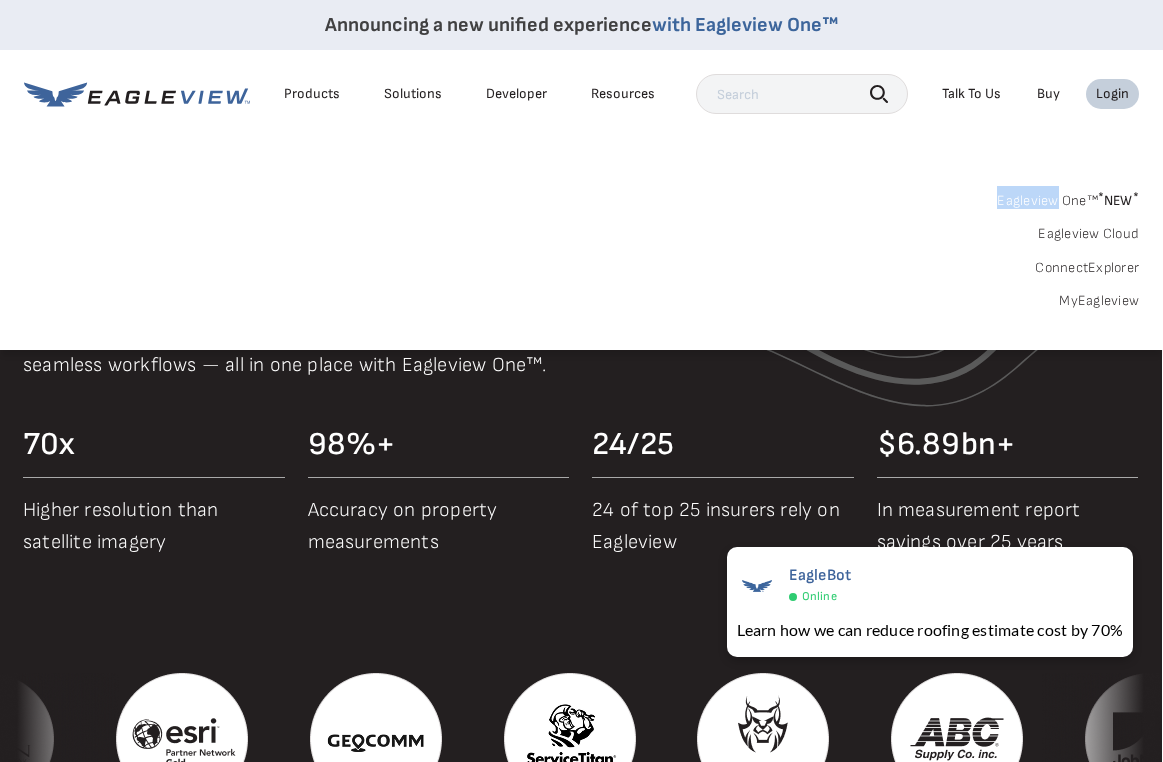 click on "Login" at bounding box center (1112, 94) 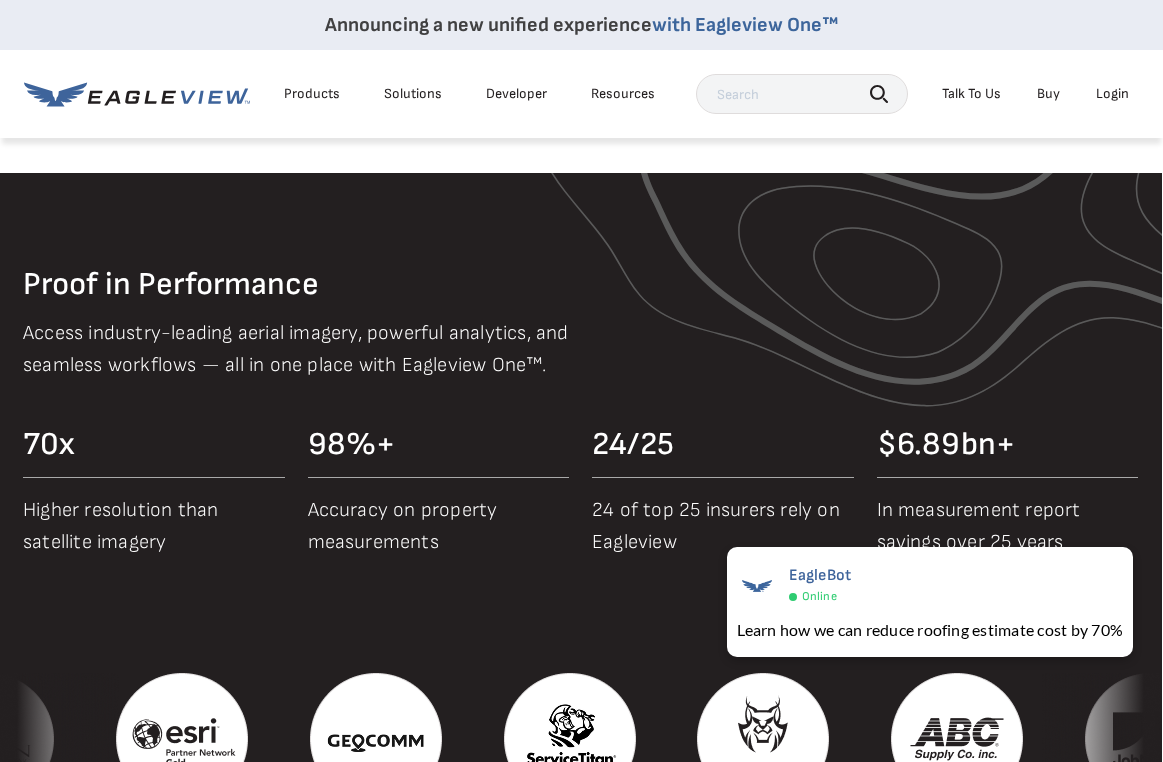 click on "Login" at bounding box center [1112, 94] 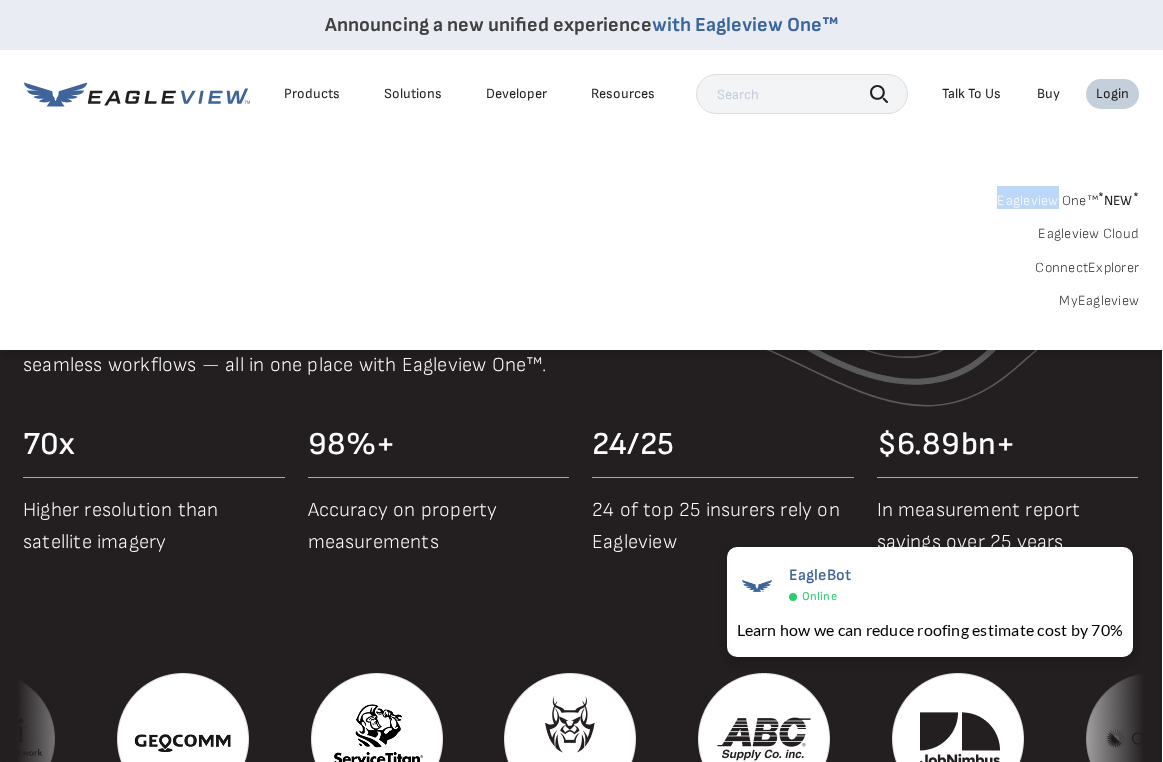 click on "MyEagleview" at bounding box center (1099, 301) 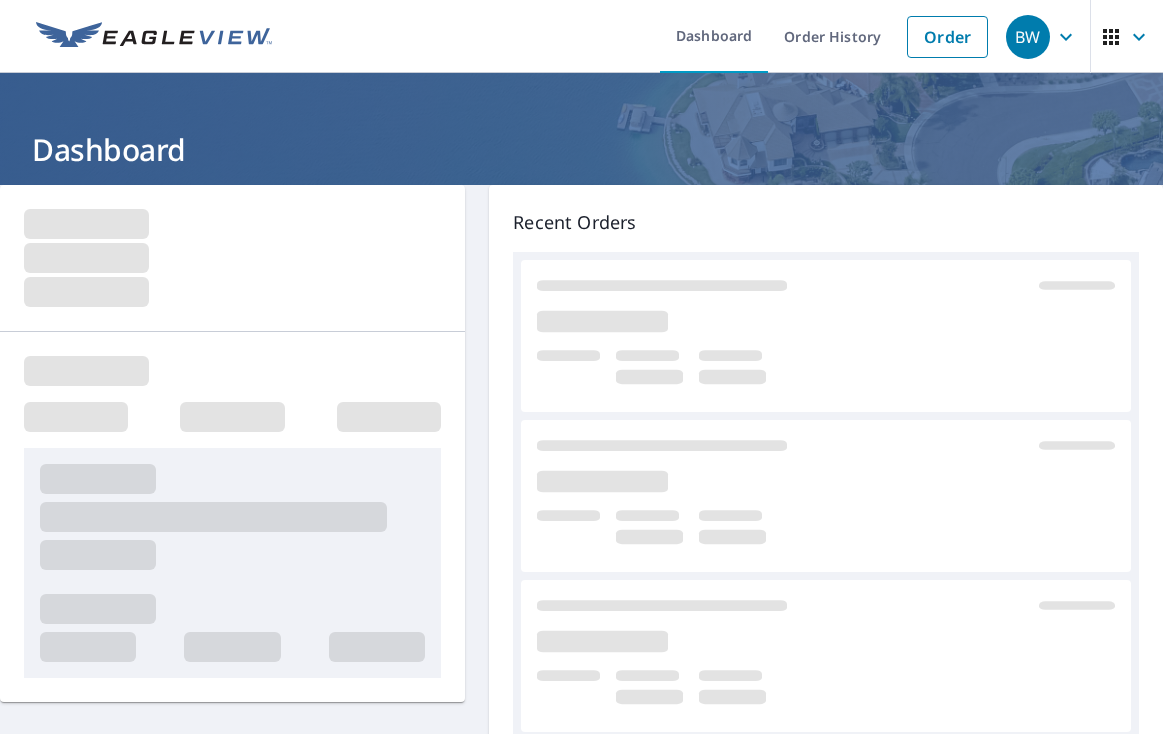 scroll, scrollTop: 0, scrollLeft: 0, axis: both 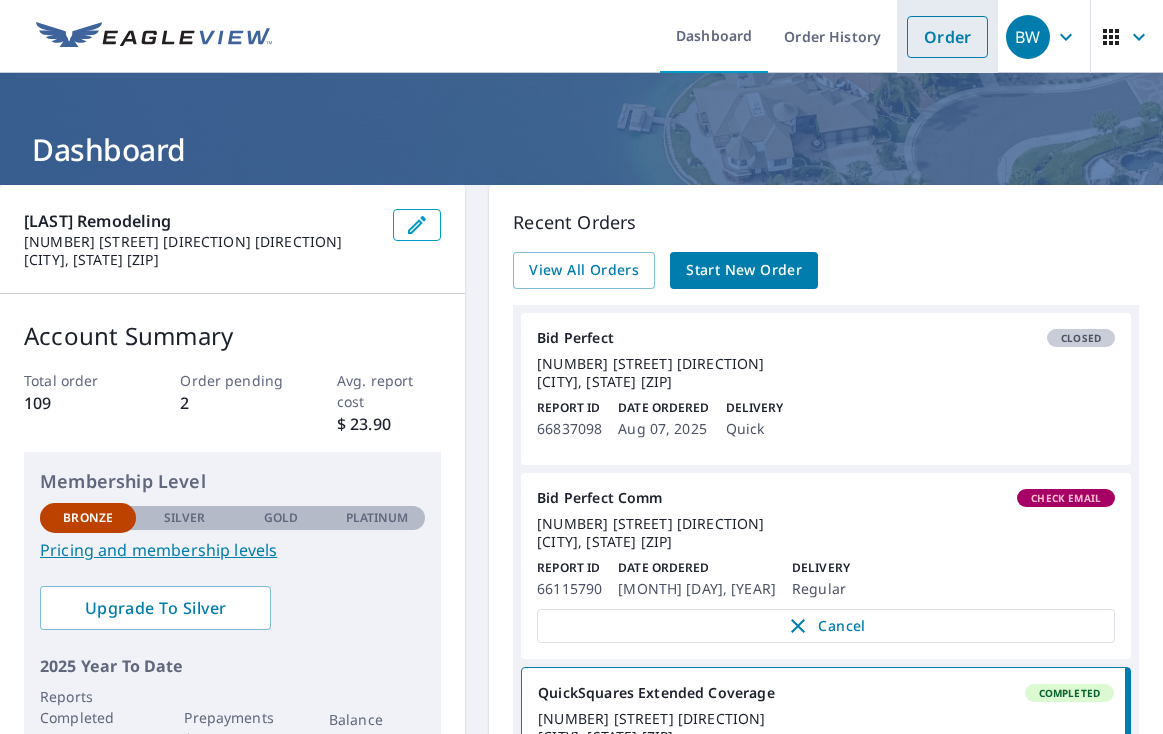 click on "Order" at bounding box center [947, 37] 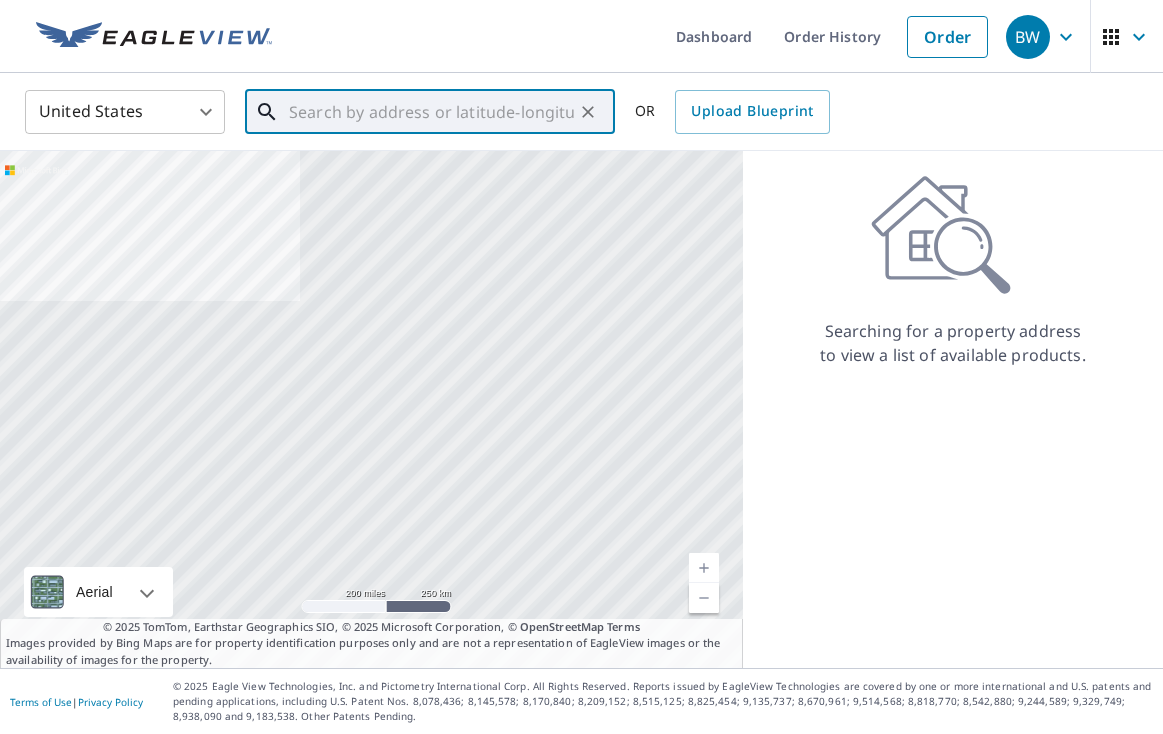 click at bounding box center [431, 112] 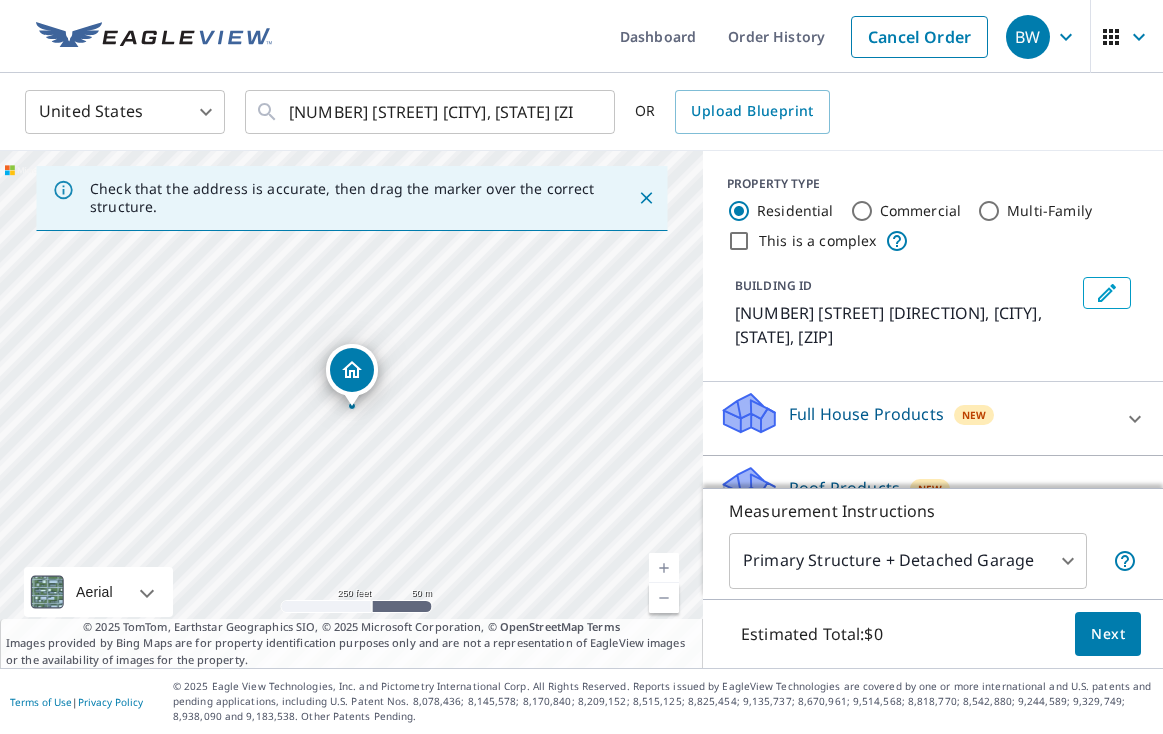 click on "307 Clay St W Monmouth, OR 97361" at bounding box center (351, 409) 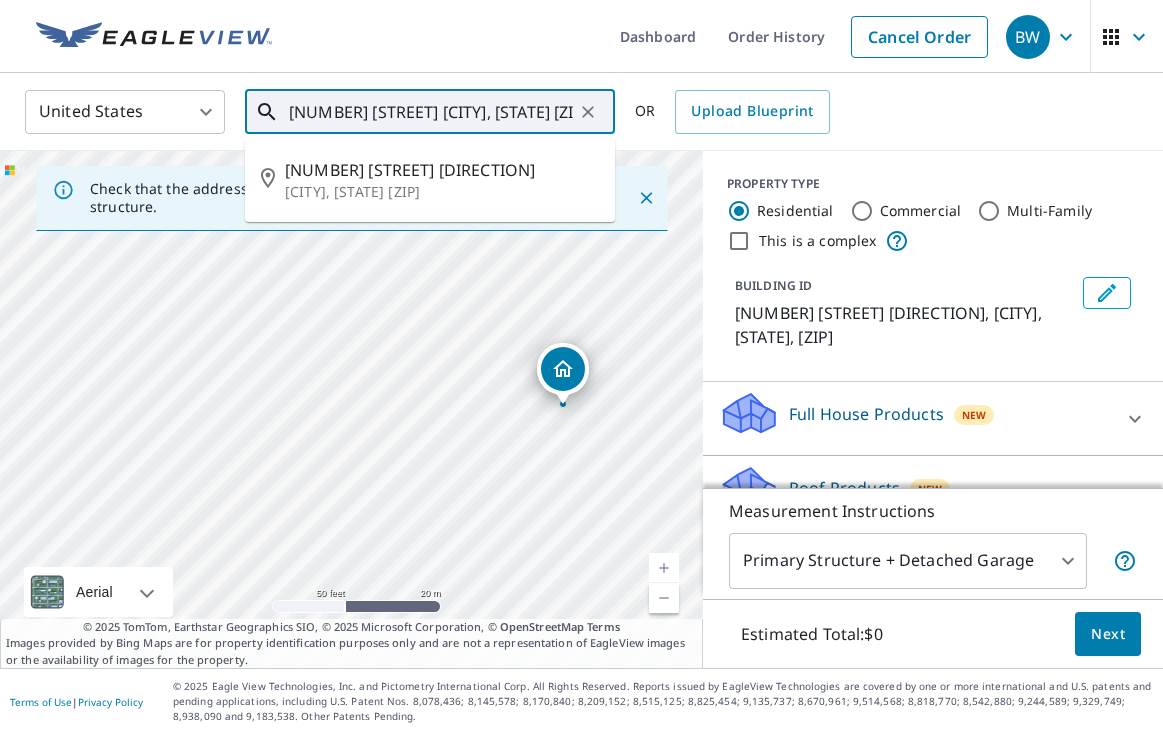 drag, startPoint x: 316, startPoint y: 105, endPoint x: 316, endPoint y: 211, distance: 106 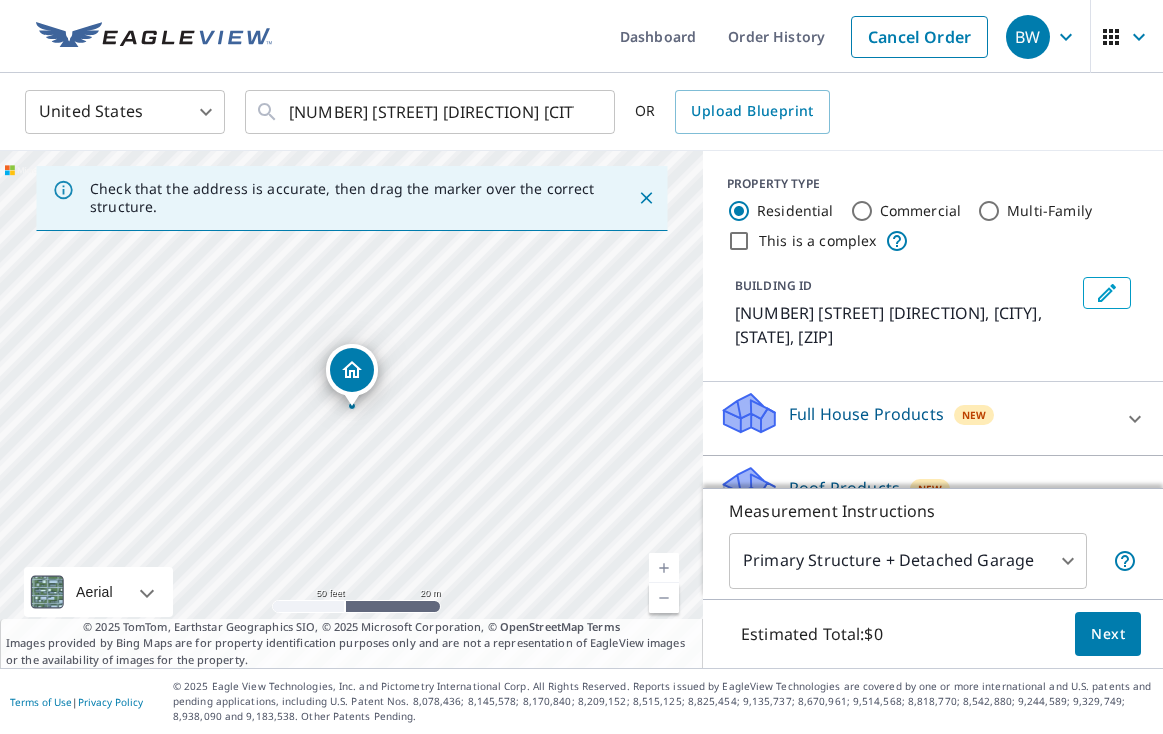 click on "United States US ​ 215 Clay St W Monmouth, OR 97361 ​ OR Upload Blueprint" at bounding box center [574, 111] 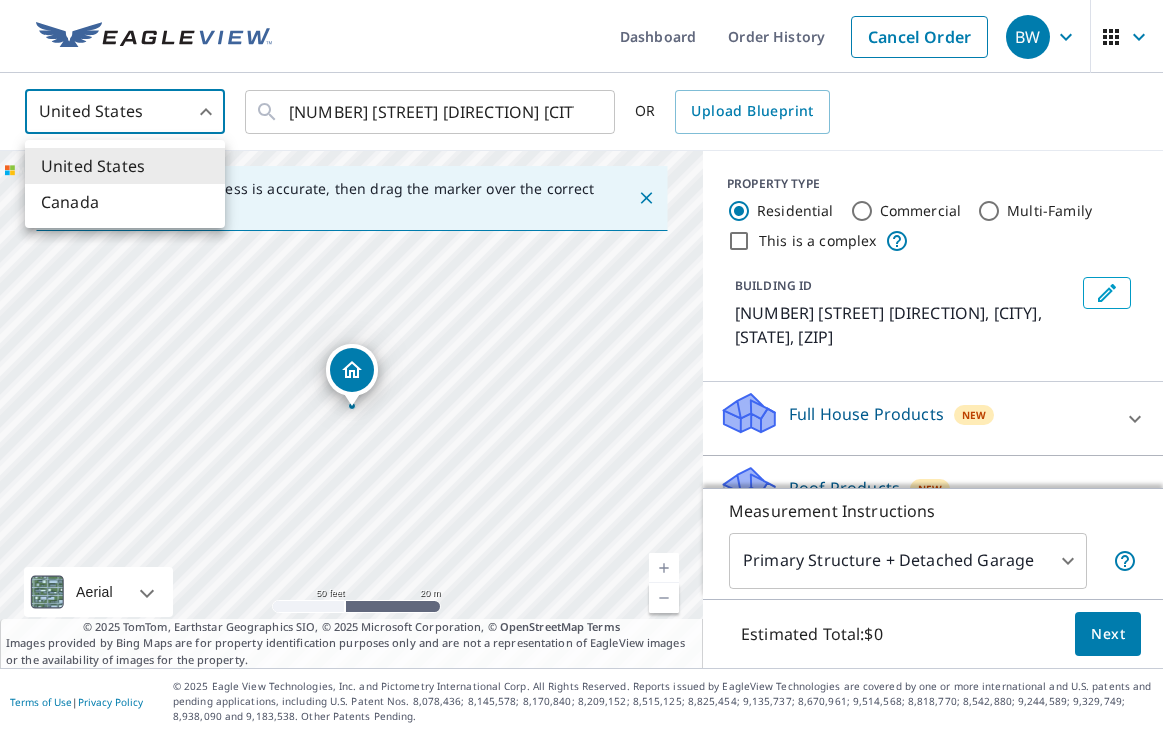 click on "BW BW
Dashboard Order History Cancel Order BW United States US ​ 215 Clay St W Monmouth, OR 97361 ​ OR Upload Blueprint Check that the address is accurate, then drag the marker over the correct structure. 307 Clay St W Monmouth, OR 97361 Aerial Road A standard road map Aerial A detailed look from above Labels Labels 50 feet 20 m © 2025 TomTom, © Vexcel Imaging, © 2025 Microsoft Corporation,  © OpenStreetMap Terms © 2025 TomTom, Earthstar Geographics SIO, © 2025 Microsoft Corporation, ©   OpenStreetMap   Terms Images provided by Bing Maps are for property identification purposes only and are not a representation of EagleView images or the availability of images for the property. PROPERTY TYPE Residential Commercial Multi-Family This is a complex BUILDING ID 307 Clay St W, Monmouth, OR, 97361 Full House Products New Full House™ $105 Roof Products New Premium $32.75 - $87 QuickSquares™ $18 Gutter $13.75 Bid Perfect™ $18 Solar Products New Inform Essentials+ $63.25 Walls Products New $78 1" at bounding box center (581, 367) 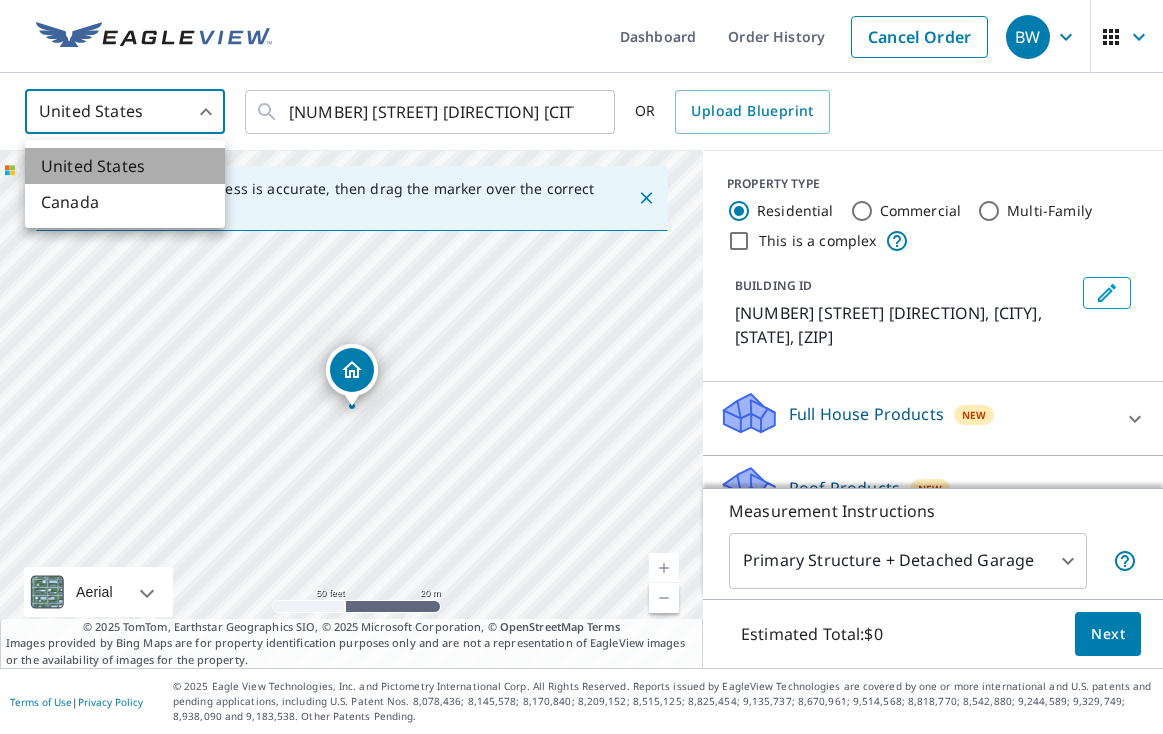 click on "United States" at bounding box center [125, 166] 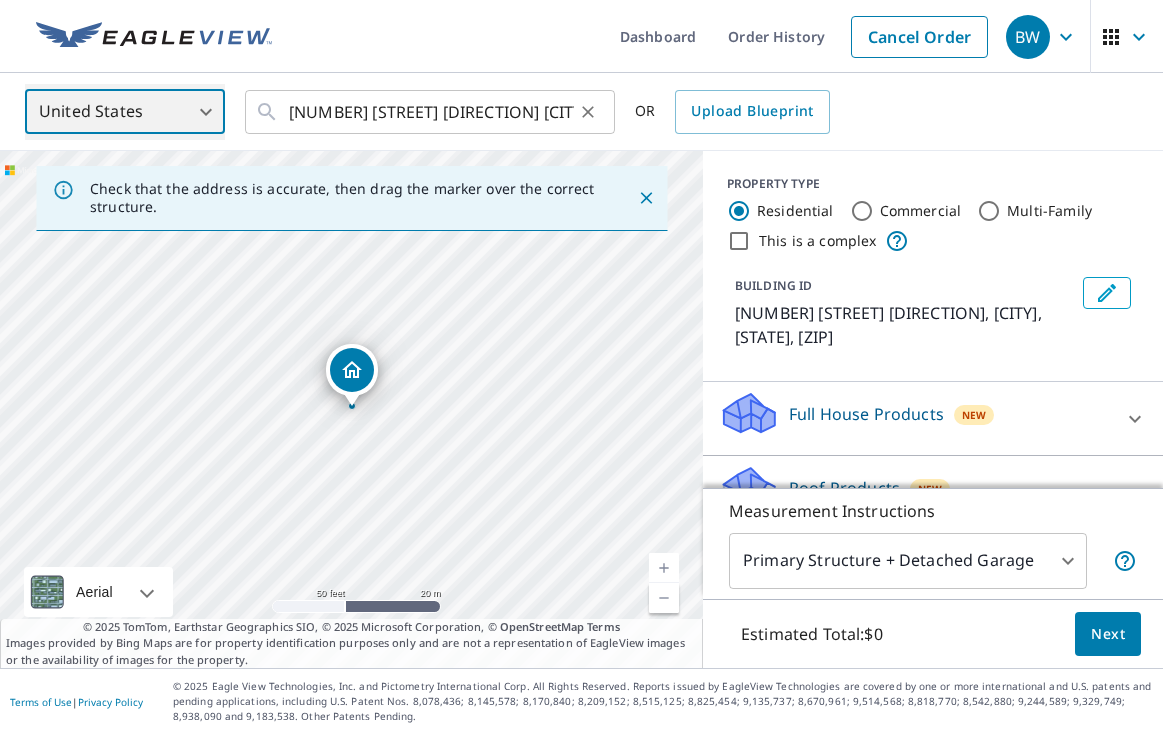 click at bounding box center (587, 112) 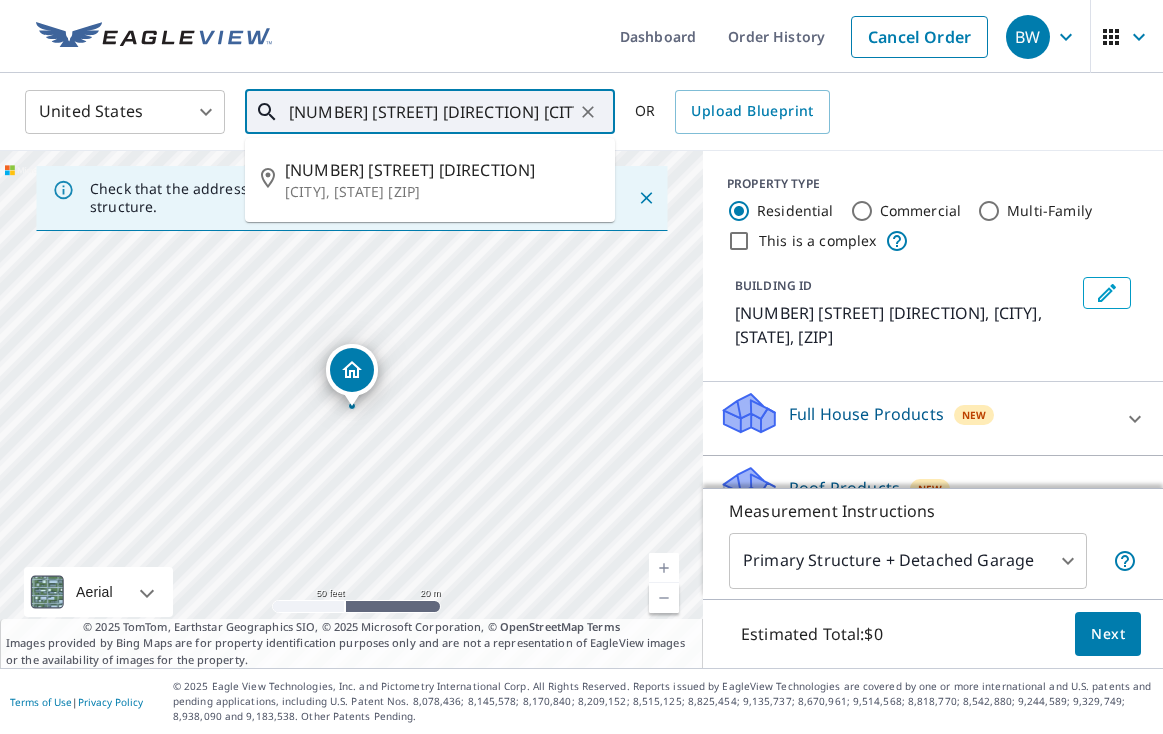 drag, startPoint x: 396, startPoint y: 110, endPoint x: 396, endPoint y: 142, distance: 32 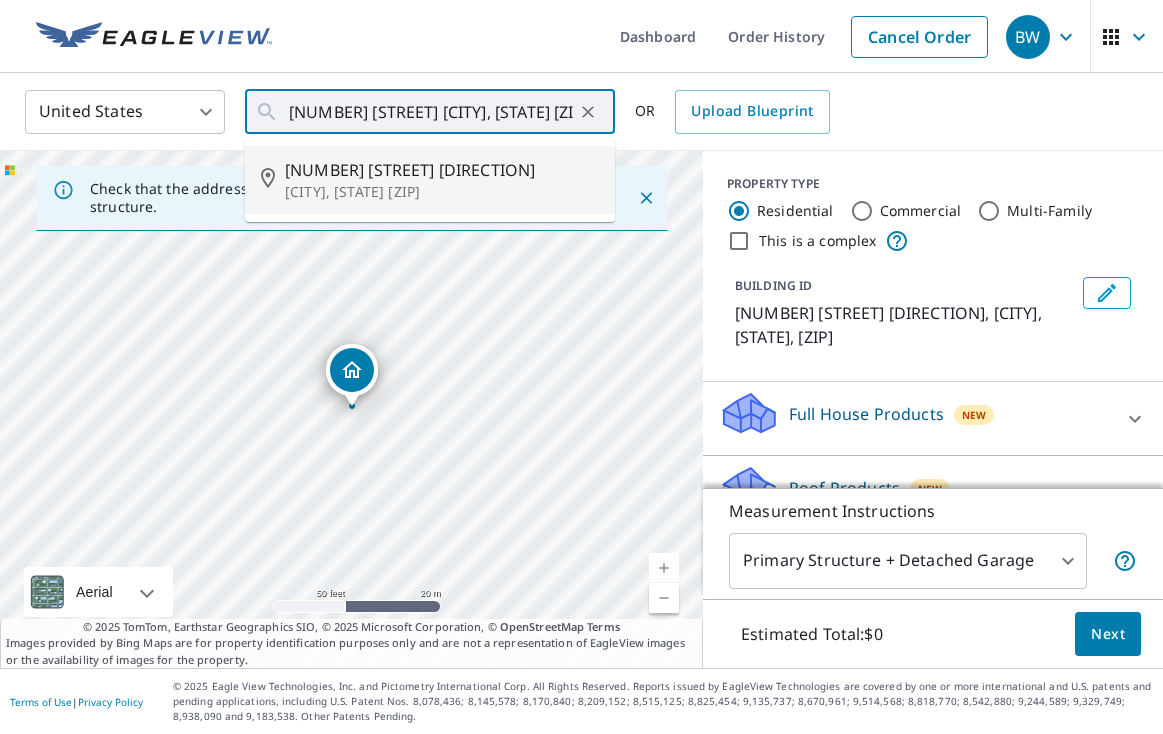 type on "[NUMBER] [STREET] [CITY], [STATE] [POSTAL_CODE]" 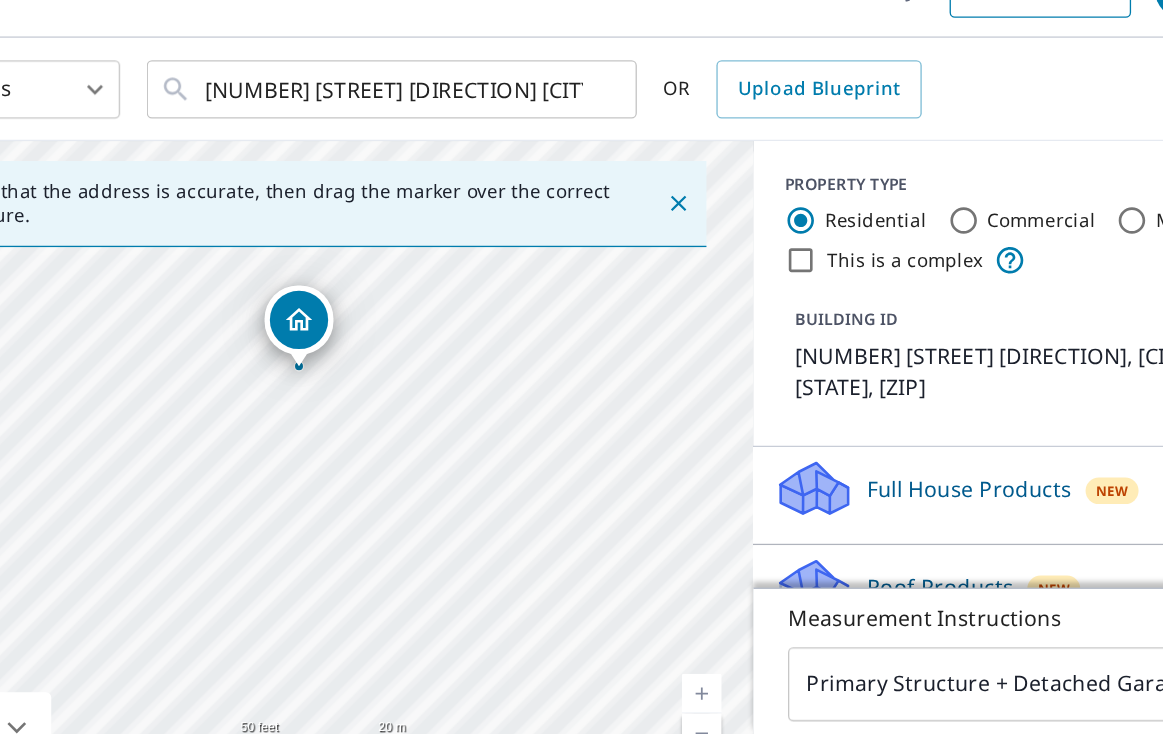 drag, startPoint x: 212, startPoint y: 333, endPoint x: 220, endPoint y: 251, distance: 82.38932 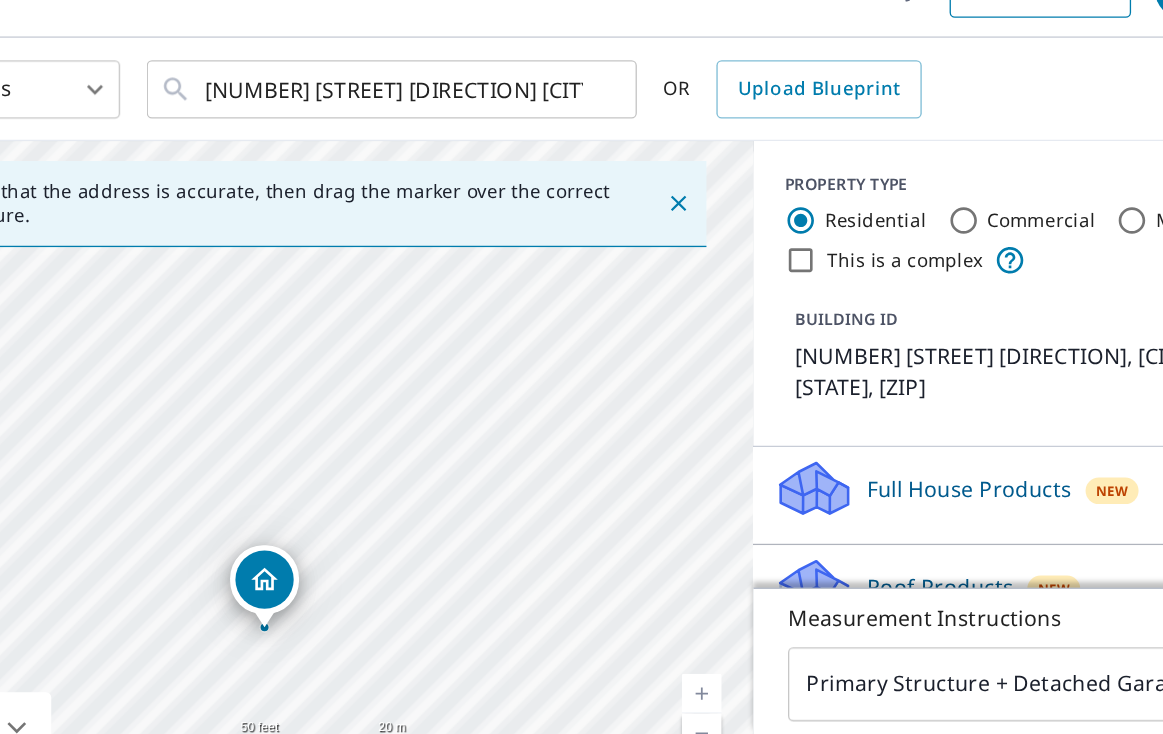 click on "[NUMBER] [STREET], [CITY], [STATE], [POSTAL_CODE]" at bounding box center (351, 409) 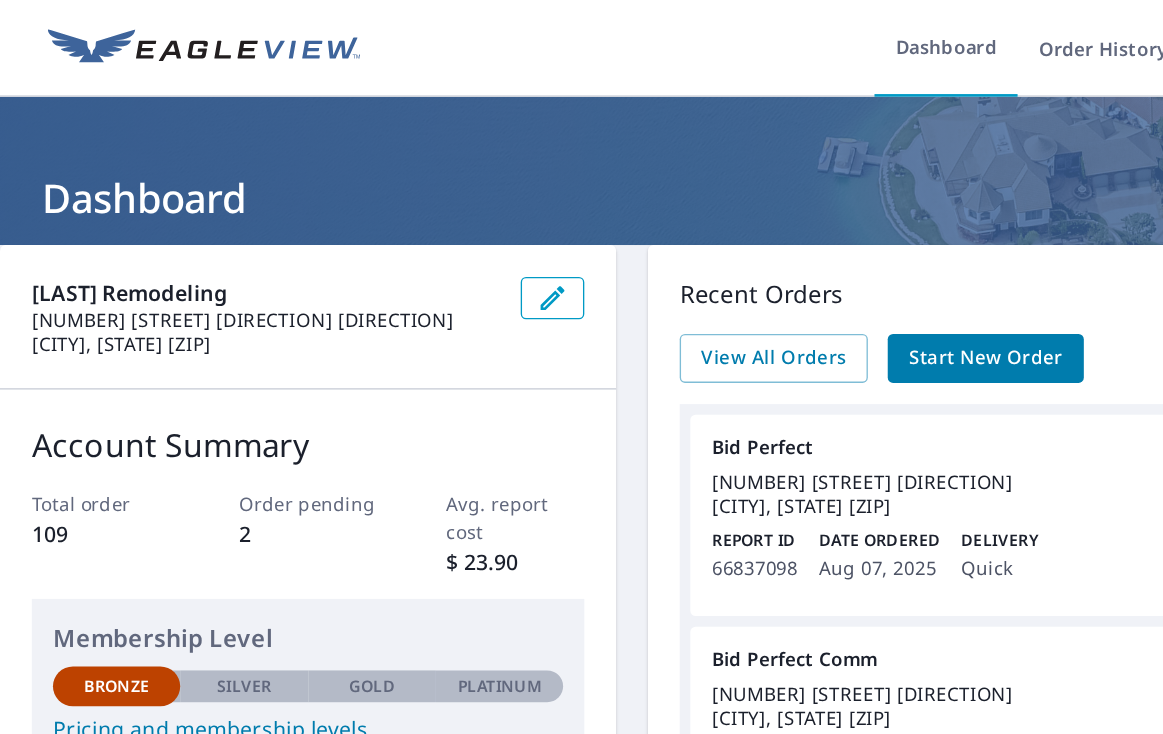 scroll, scrollTop: 0, scrollLeft: 0, axis: both 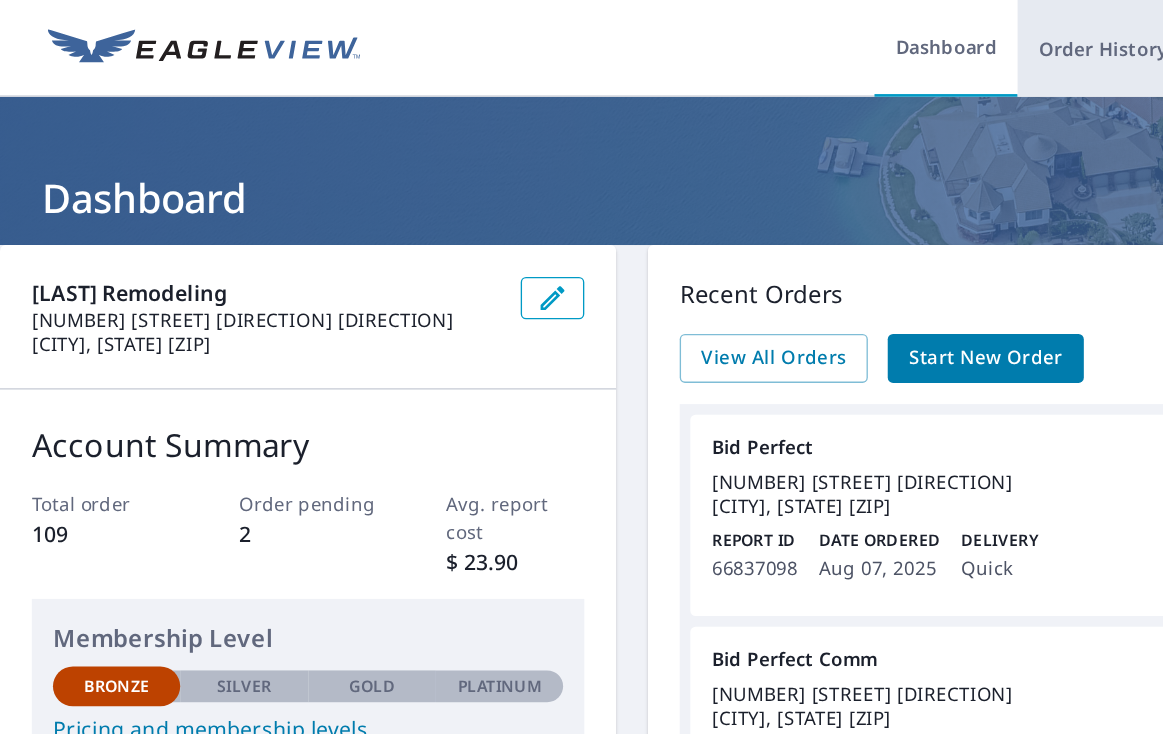 click on "Order History" at bounding box center [832, 36] 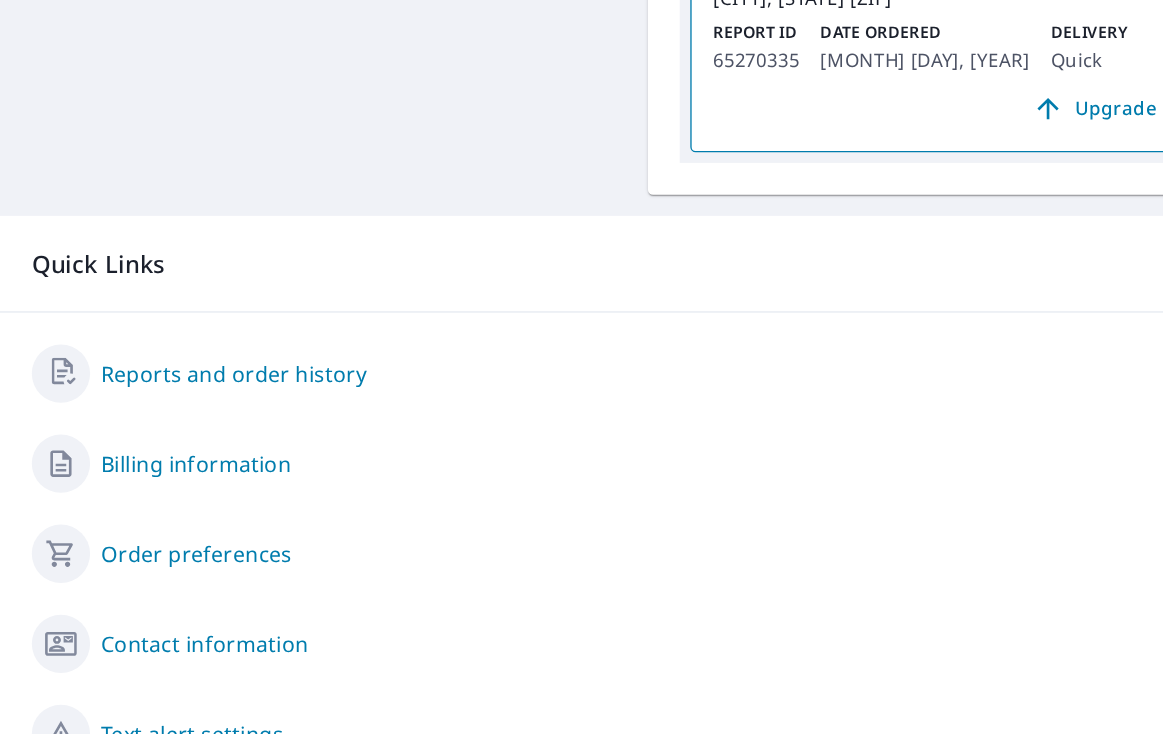 scroll, scrollTop: 1125, scrollLeft: 0, axis: vertical 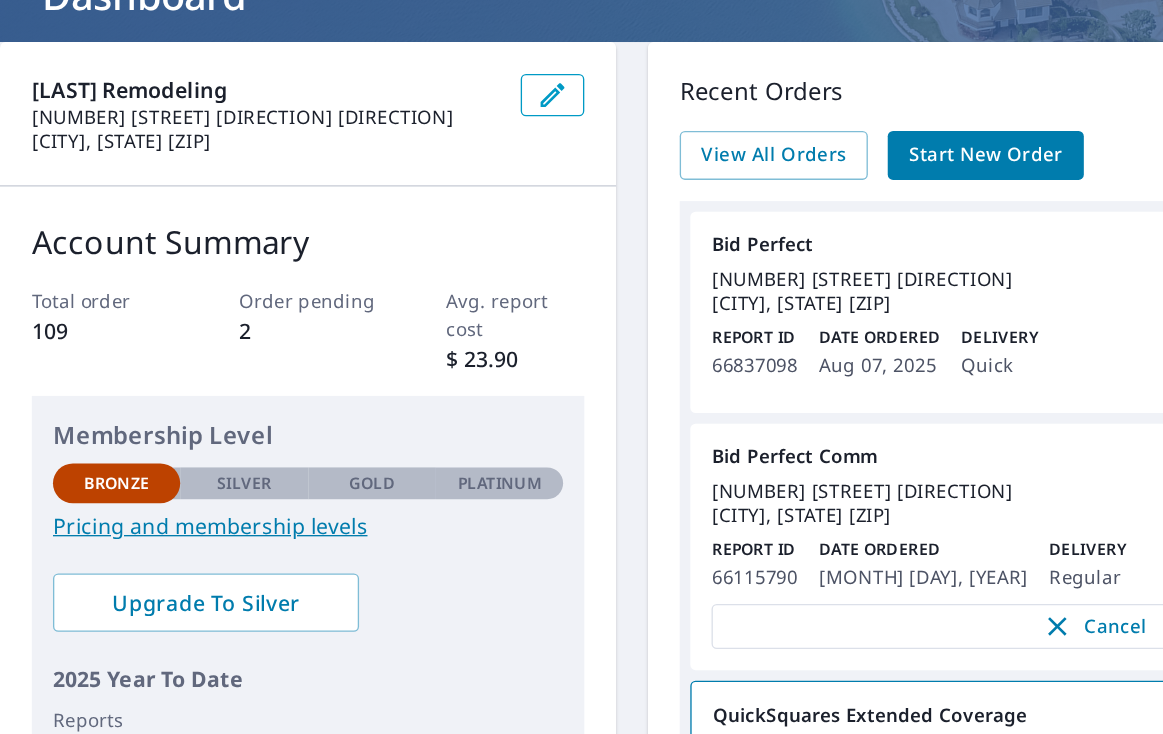 click 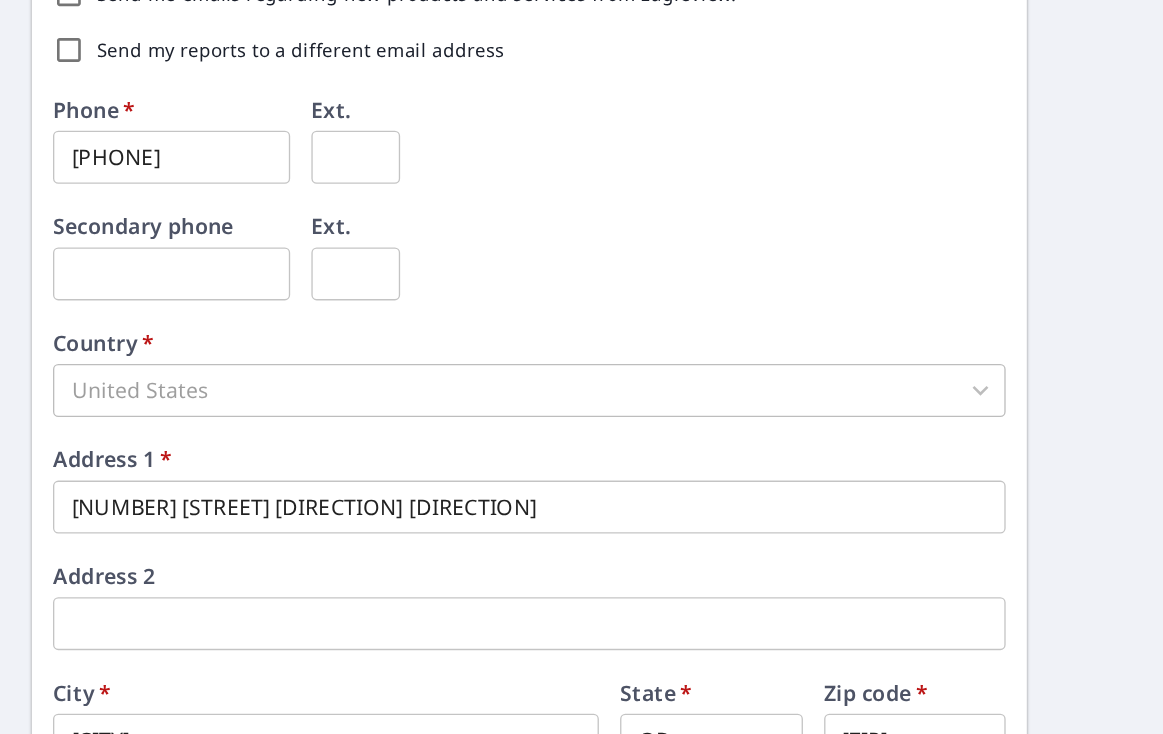 scroll, scrollTop: 586, scrollLeft: 0, axis: vertical 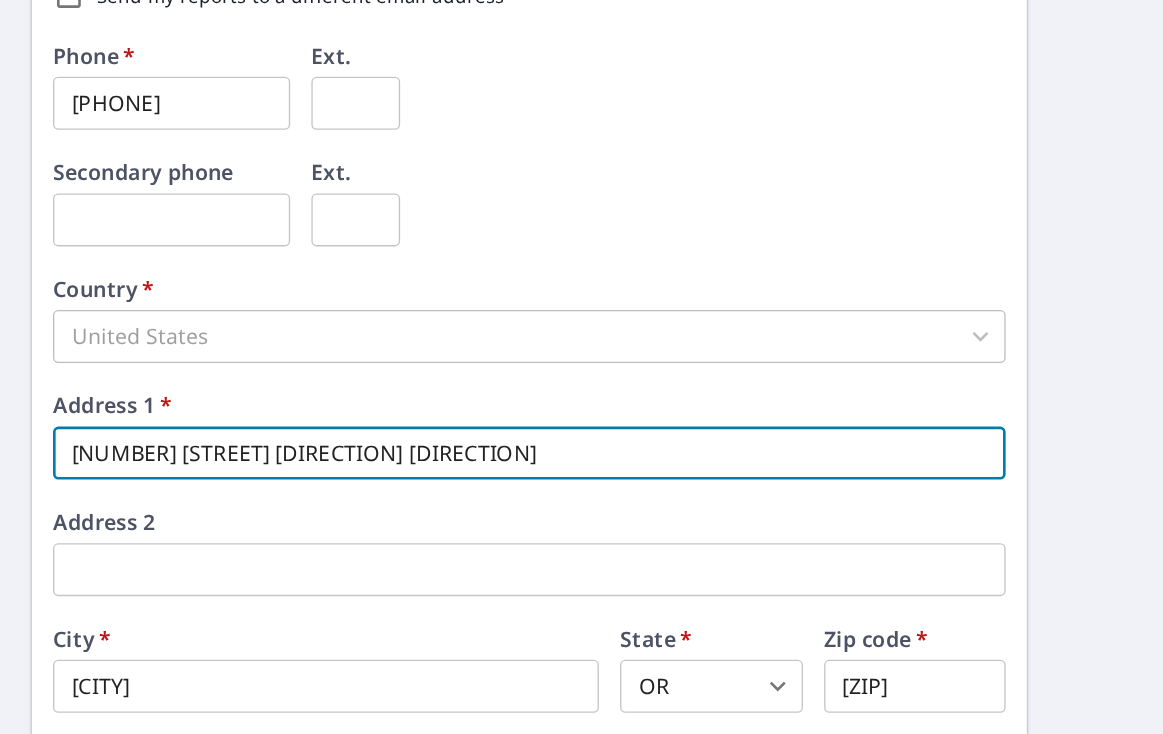 click on "845 N Pacific HWY W" at bounding box center [399, 482] 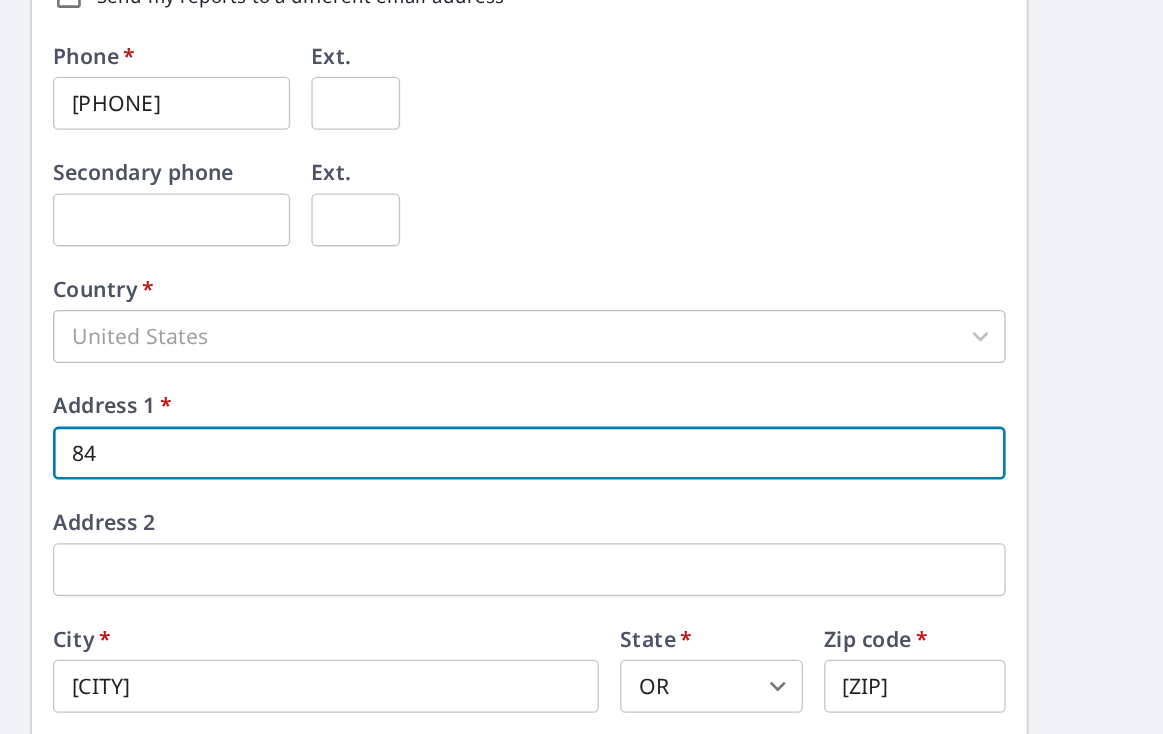 type on "8" 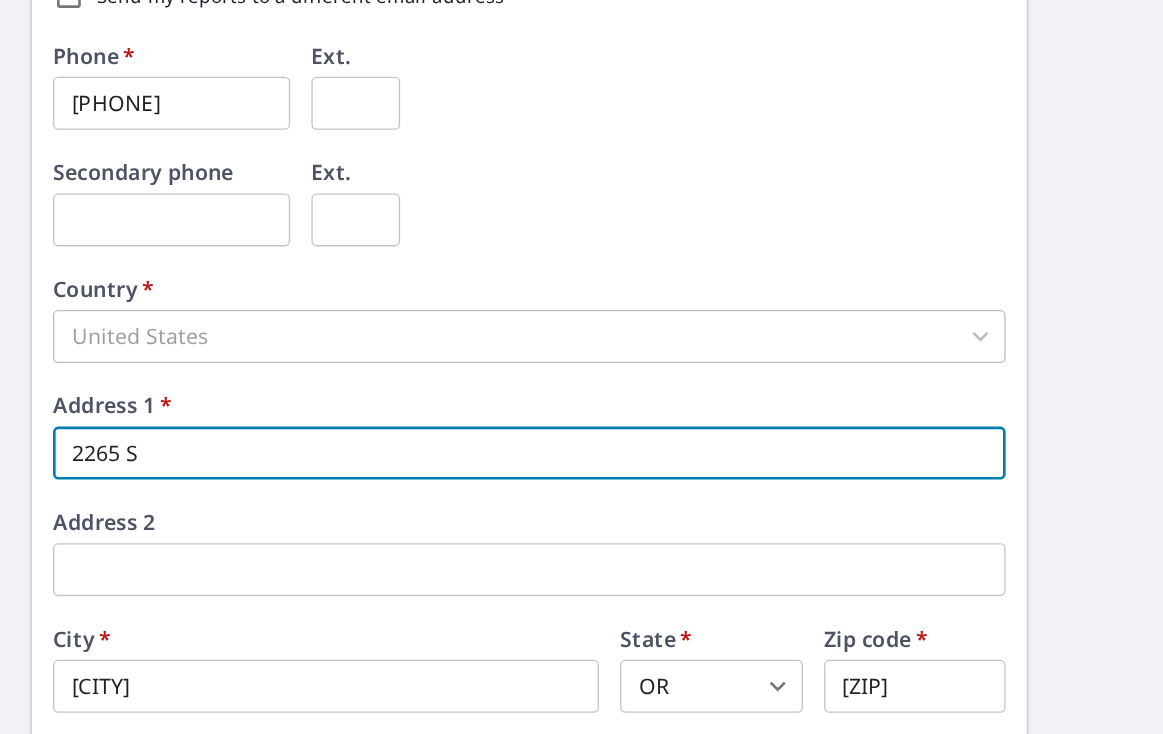 type on "2265 SE" 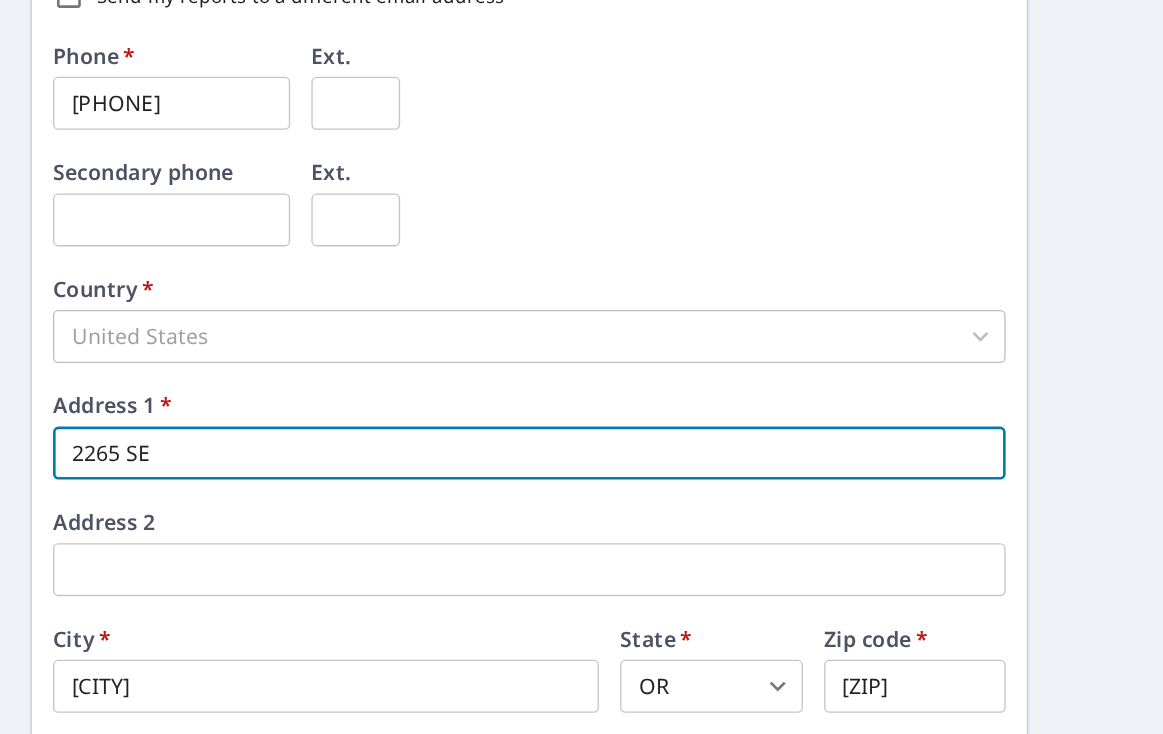 type on "Brad Whittenburg" 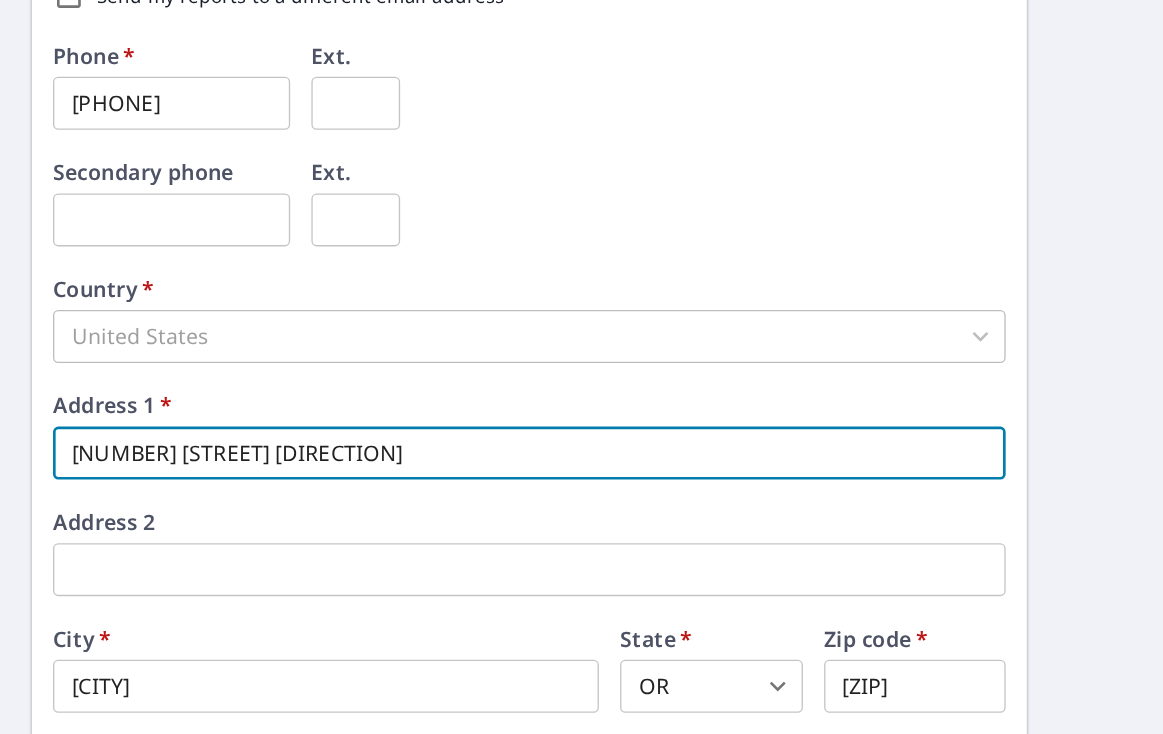 type on "Dallas" 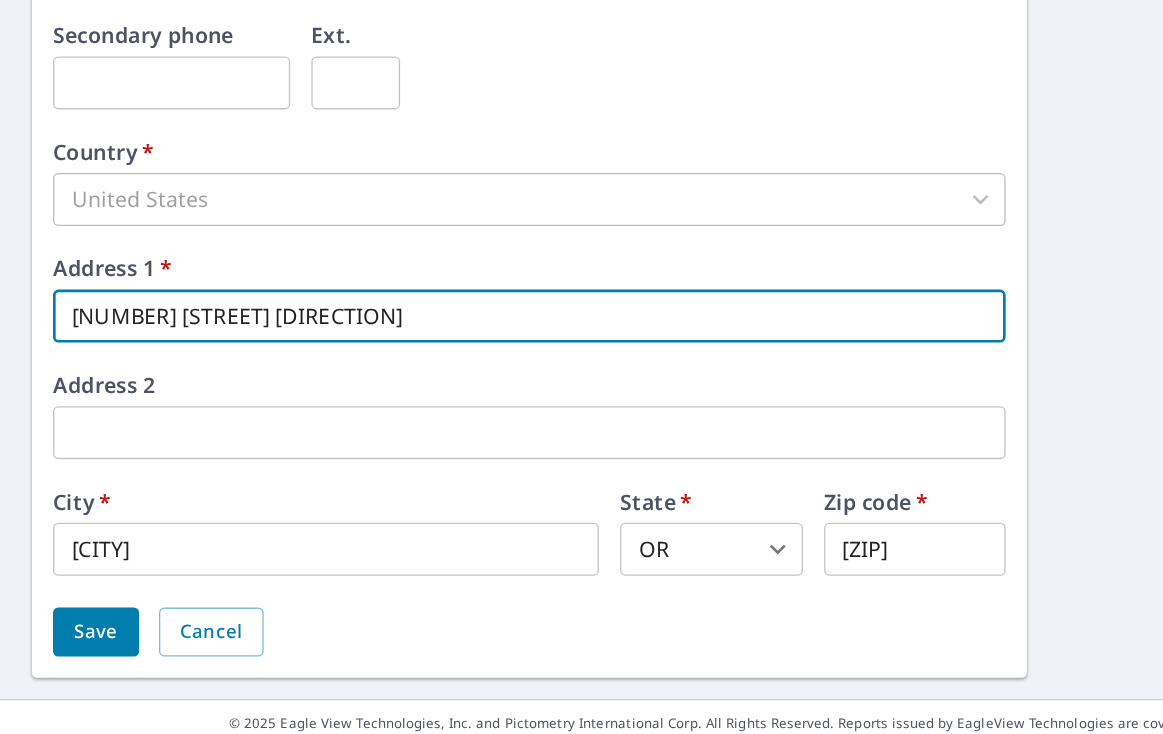 scroll, scrollTop: 688, scrollLeft: 0, axis: vertical 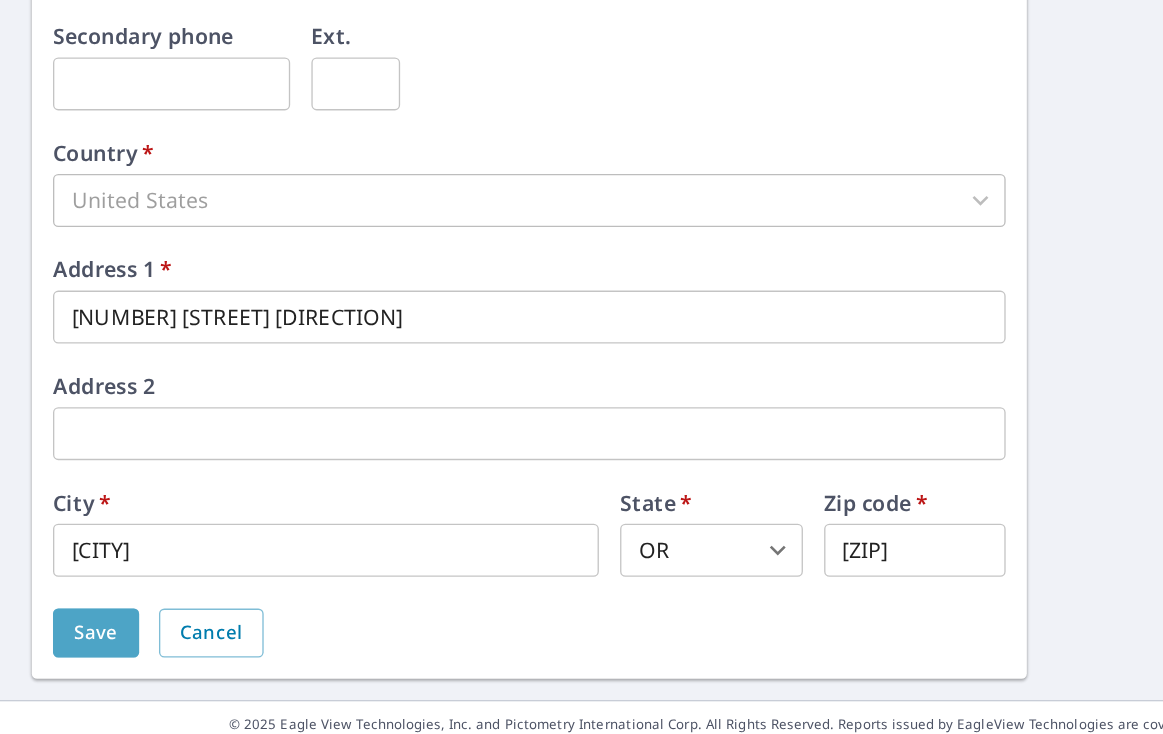 click on "Save" at bounding box center [72, 618] 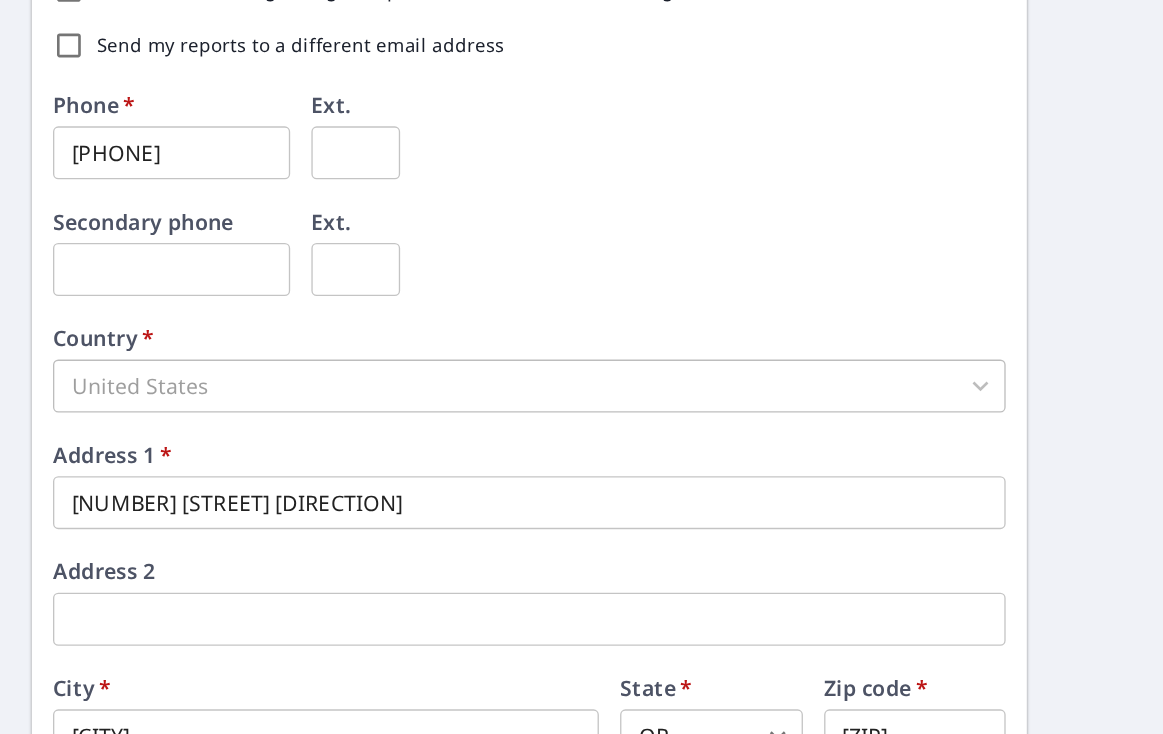 scroll, scrollTop: 739, scrollLeft: 0, axis: vertical 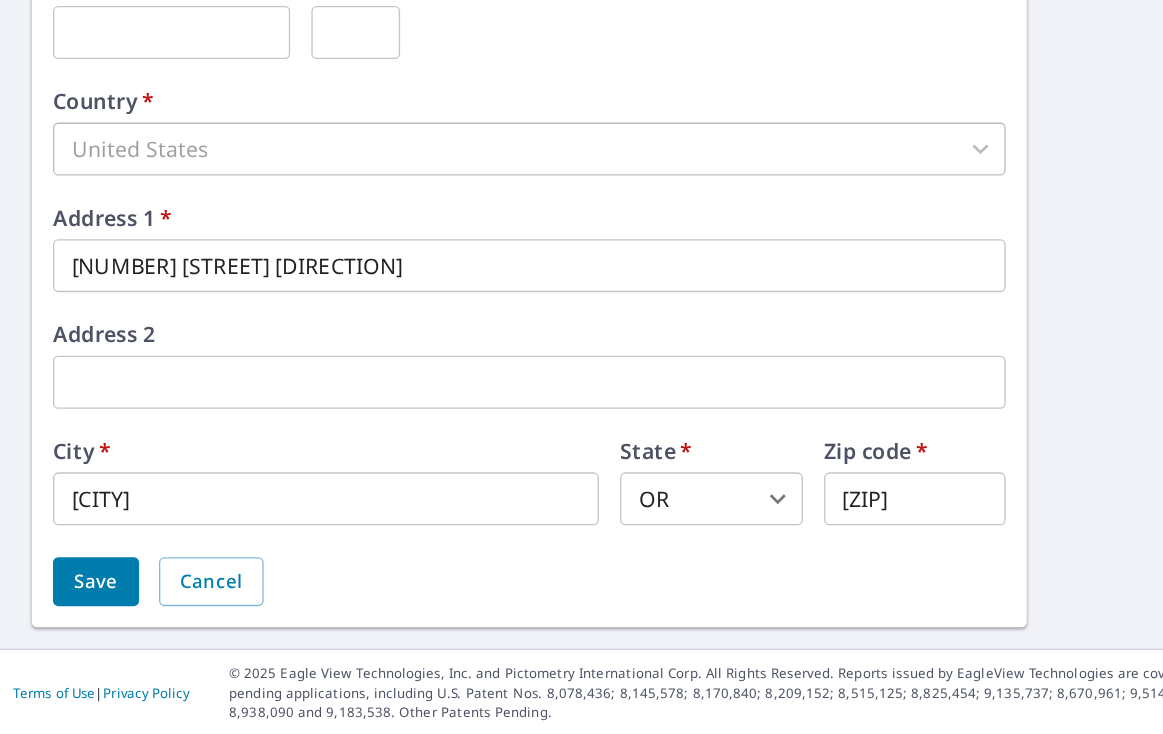 click on "Save" at bounding box center [72, 618] 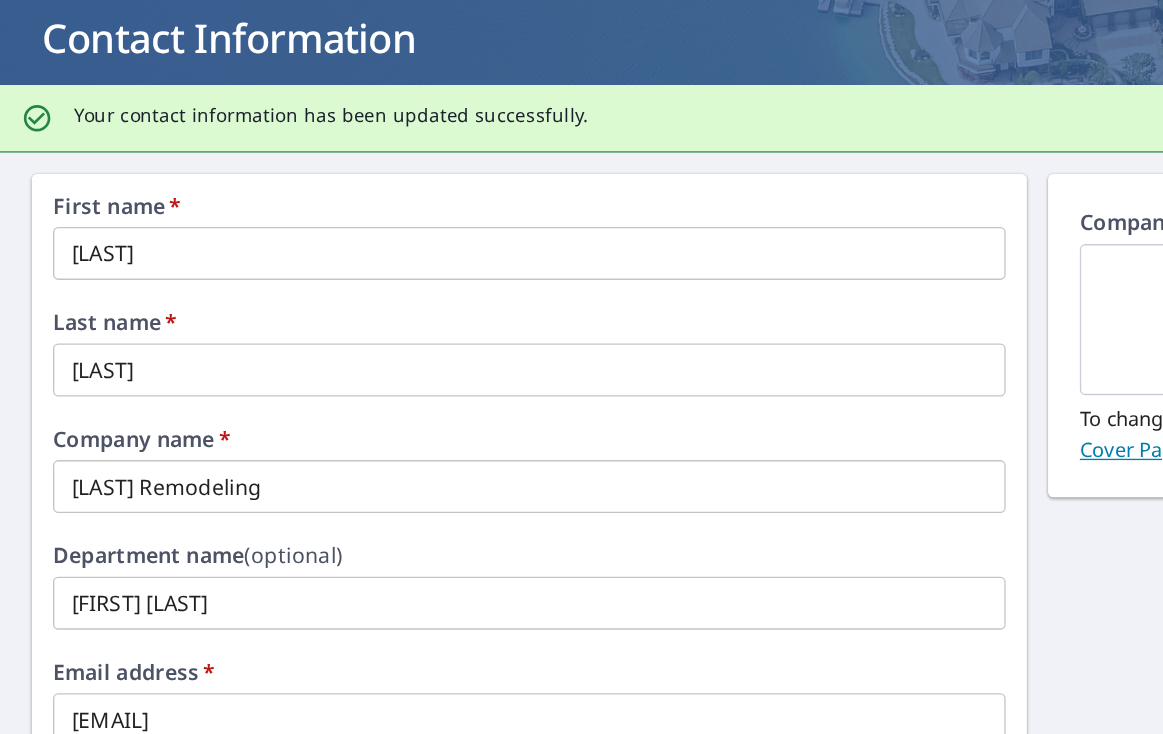 scroll, scrollTop: 0, scrollLeft: 0, axis: both 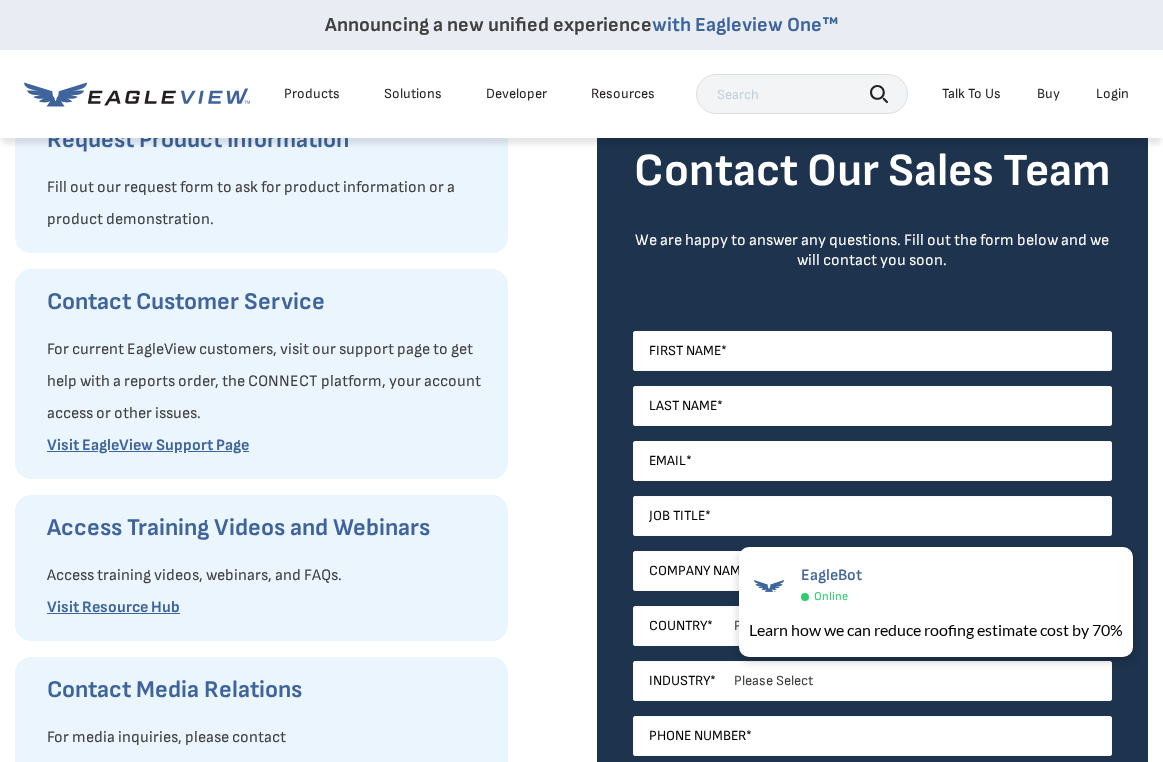click on "Talk To Us" at bounding box center (971, 94) 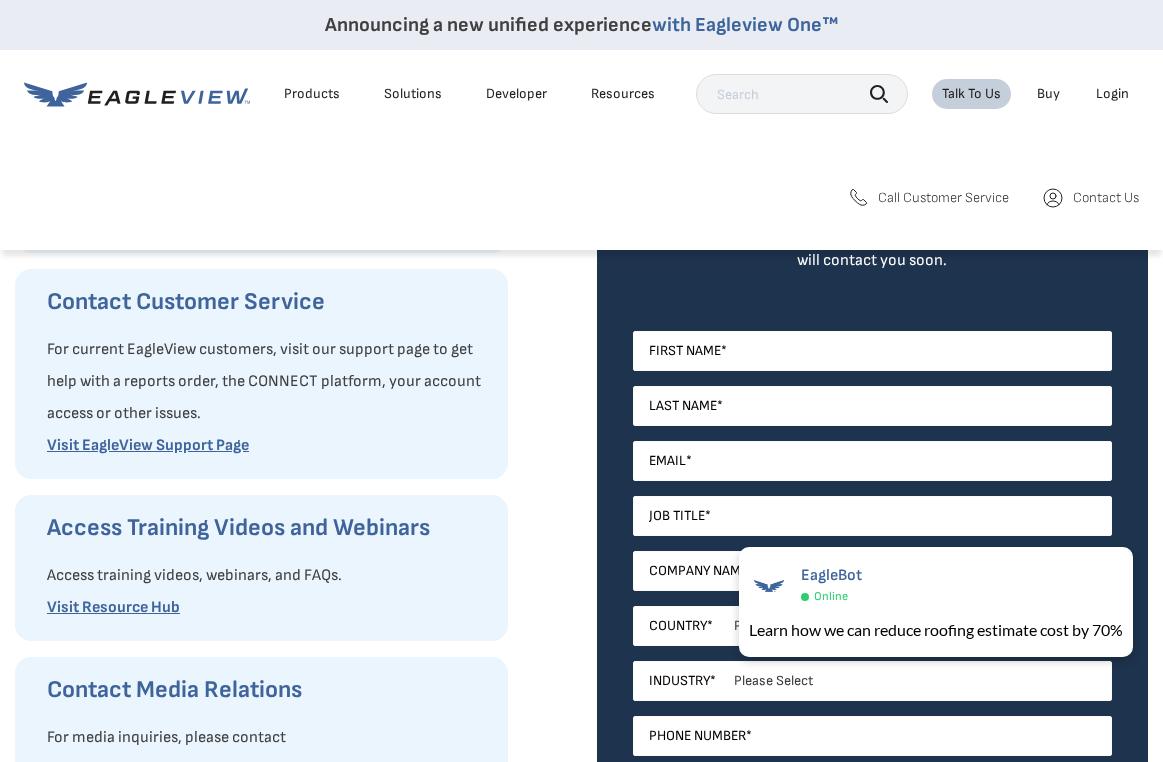 click on "Call Customer Service" at bounding box center (943, 198) 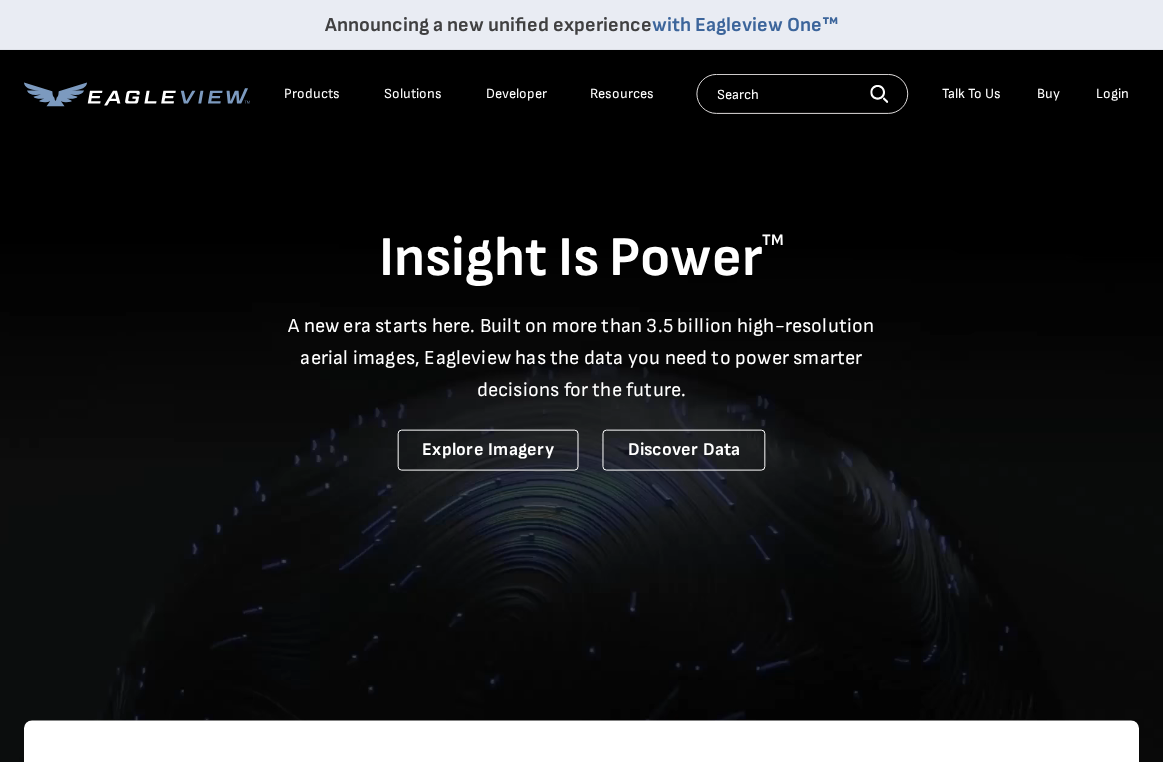 scroll, scrollTop: 0, scrollLeft: 0, axis: both 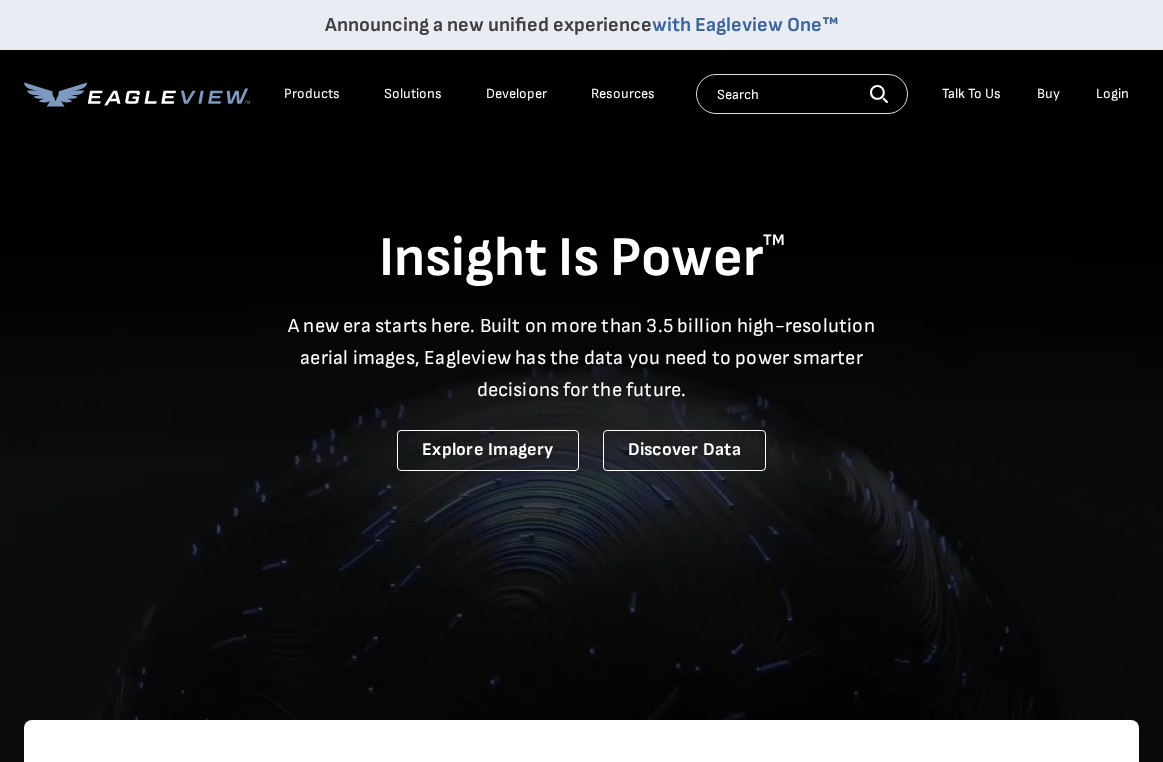click on "Login" at bounding box center (1112, 94) 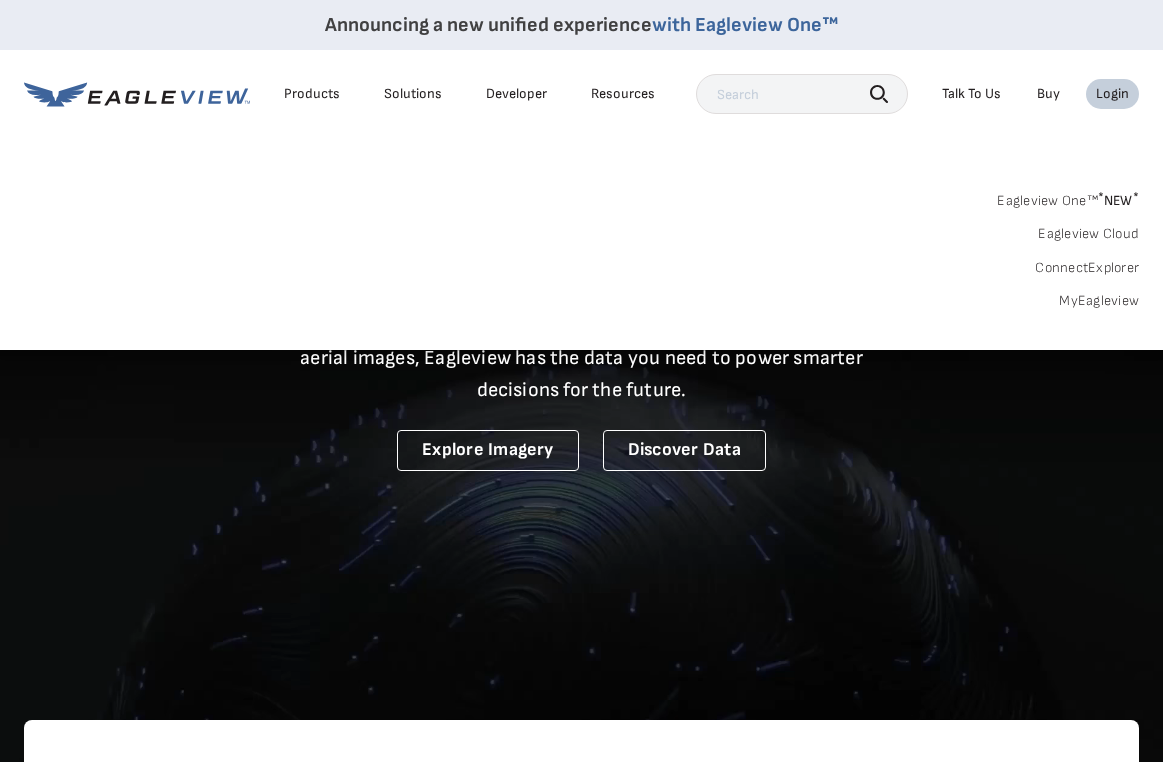 click on "MyEagleview" at bounding box center (1099, 301) 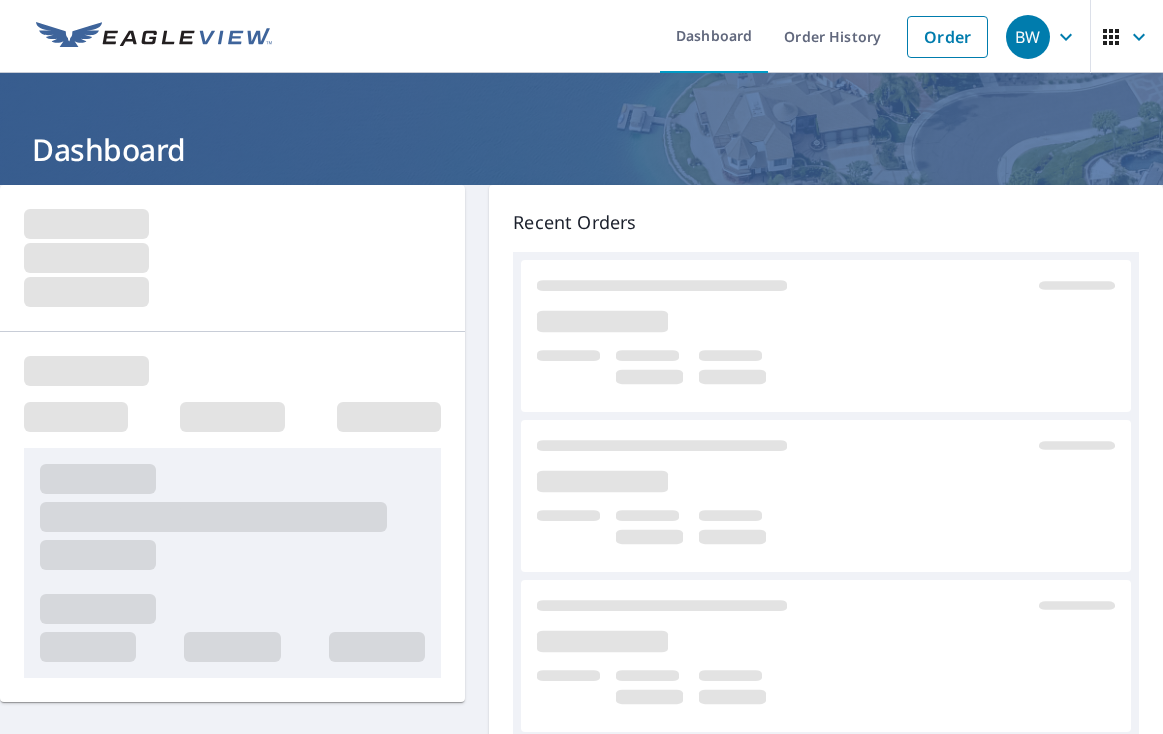 scroll, scrollTop: 0, scrollLeft: 0, axis: both 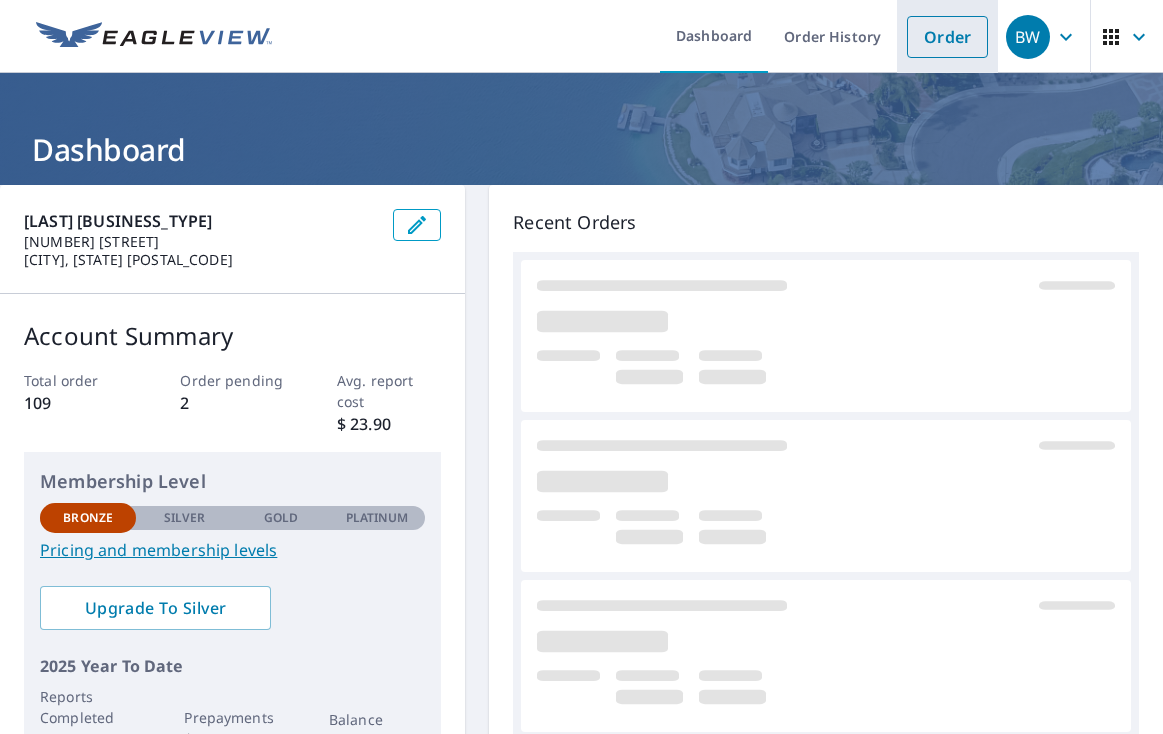 click on "Order" at bounding box center [947, 37] 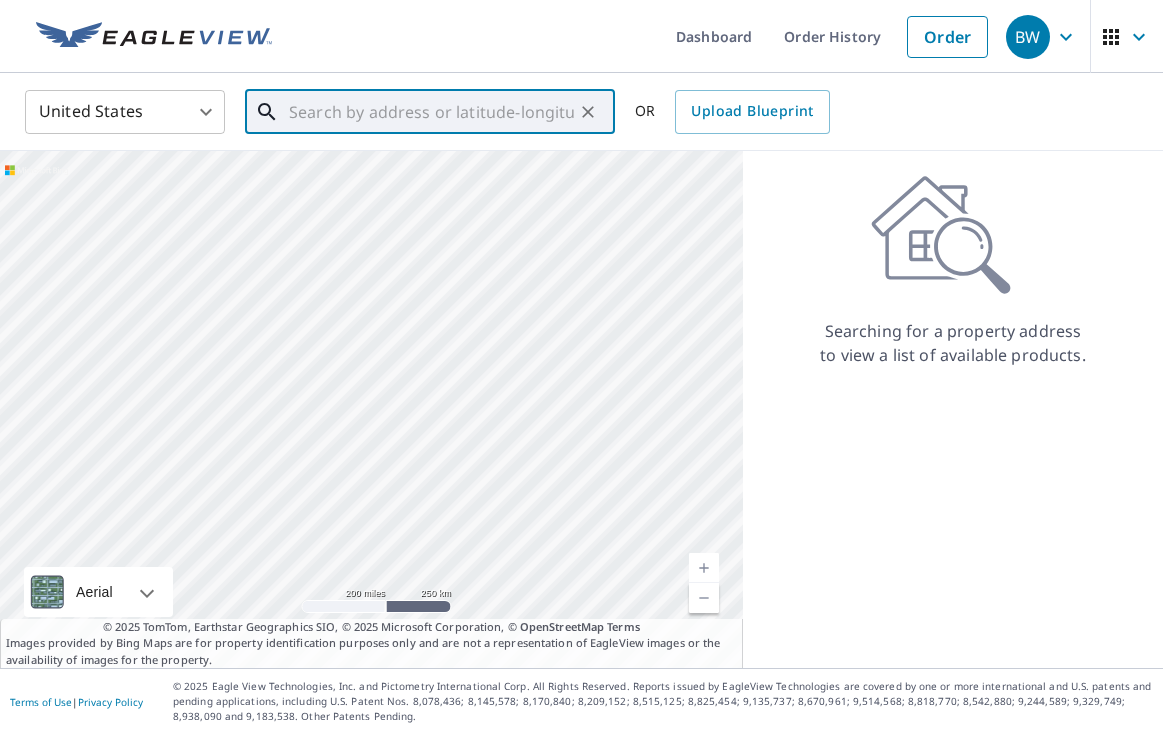 click at bounding box center (431, 112) 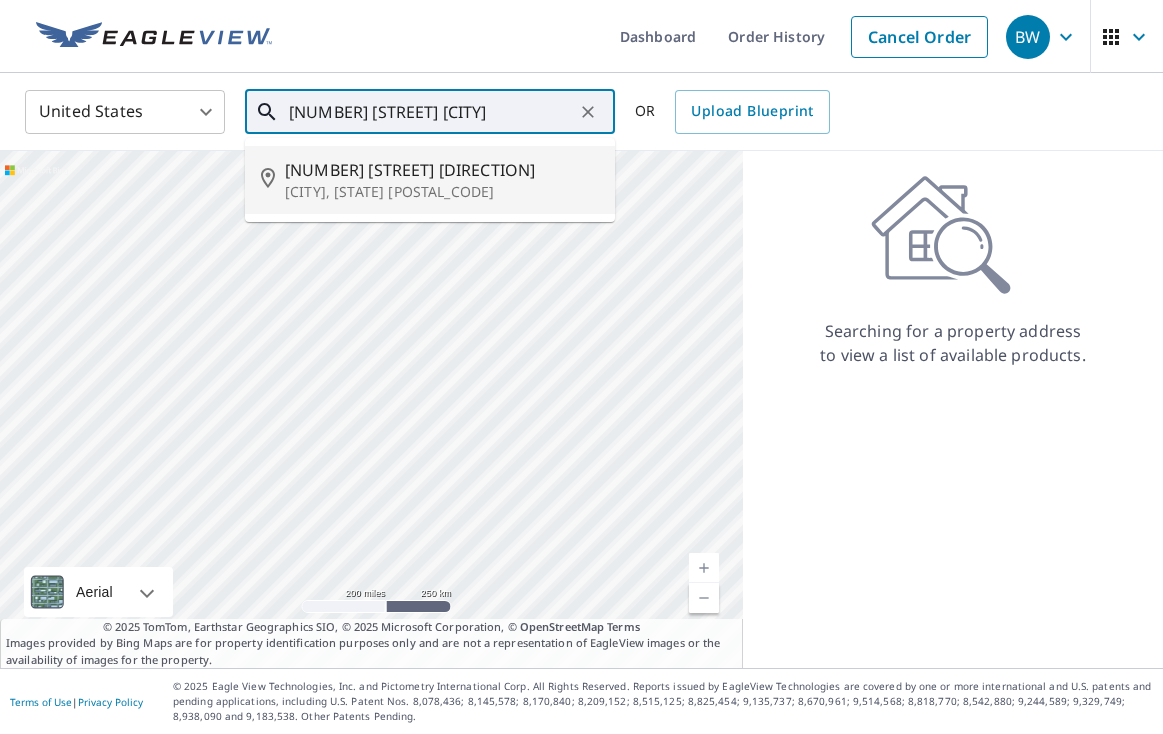 click on "[NUMBER] [STREET] [DIRECTION]" at bounding box center [442, 170] 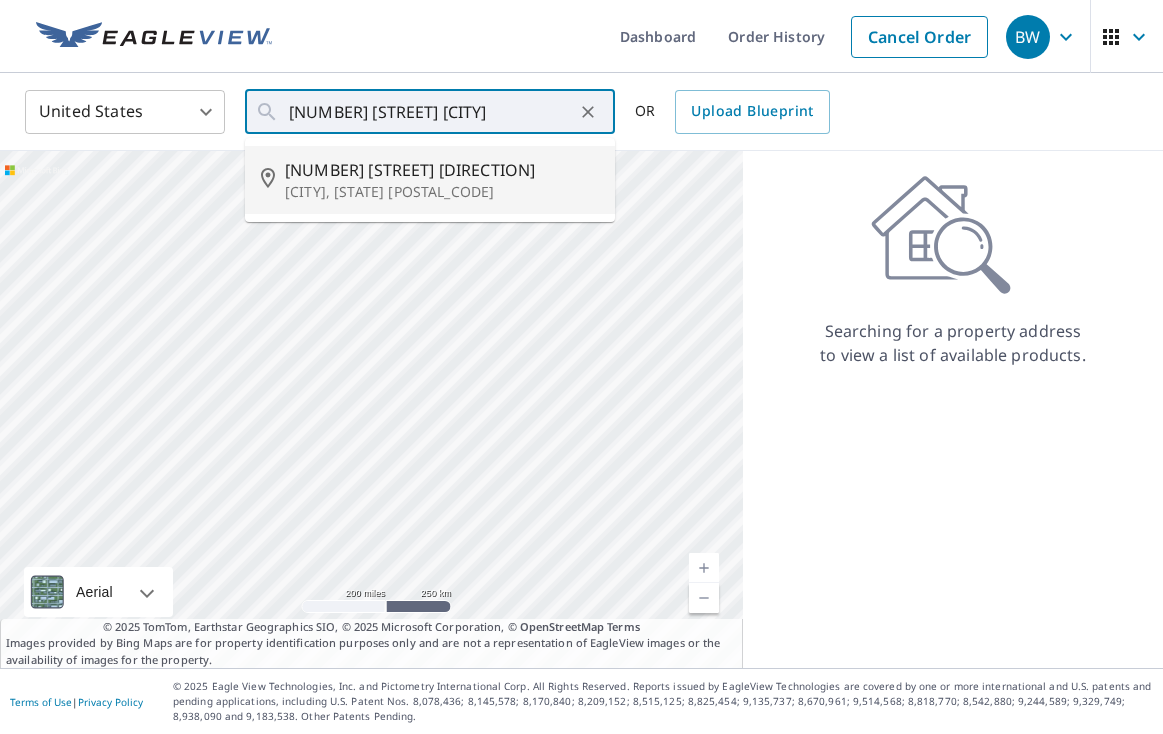 type on "[NUMBER] [STREET] [CITY], [STATE] [POSTAL_CODE]" 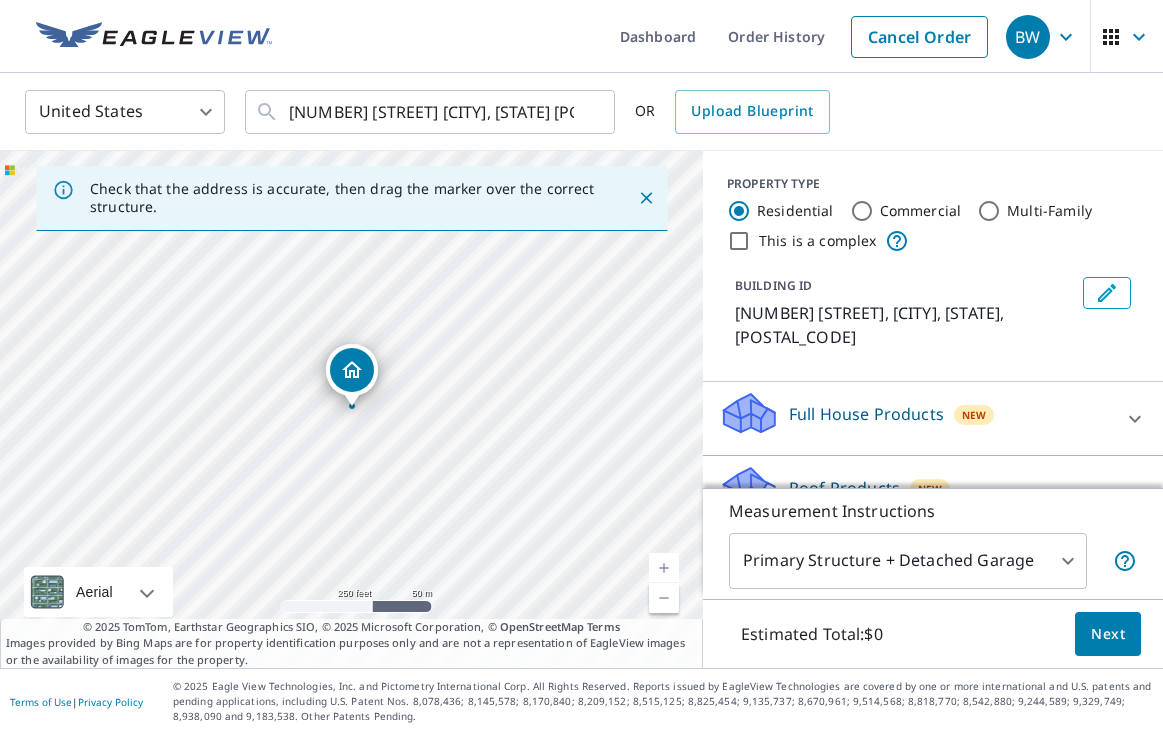 click at bounding box center (352, 370) 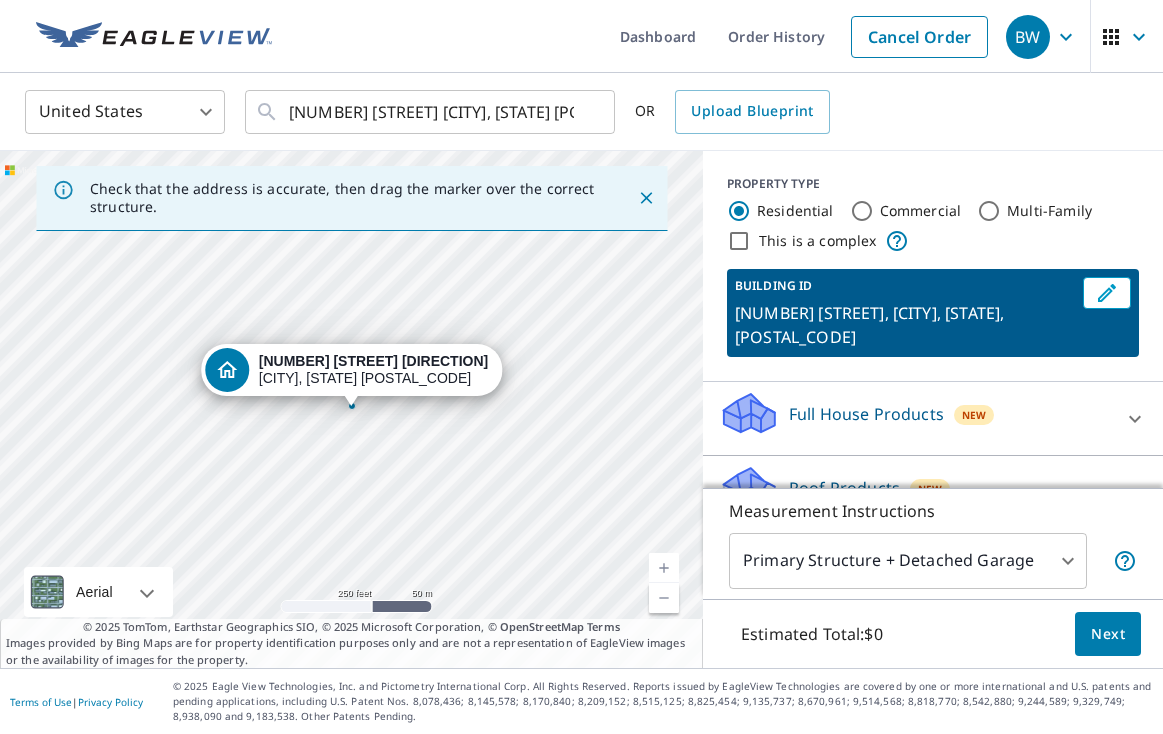 click on "[NUMBER] [STREET] [CITY], [STATE] [POSTAL_CODE]" at bounding box center [373, 370] 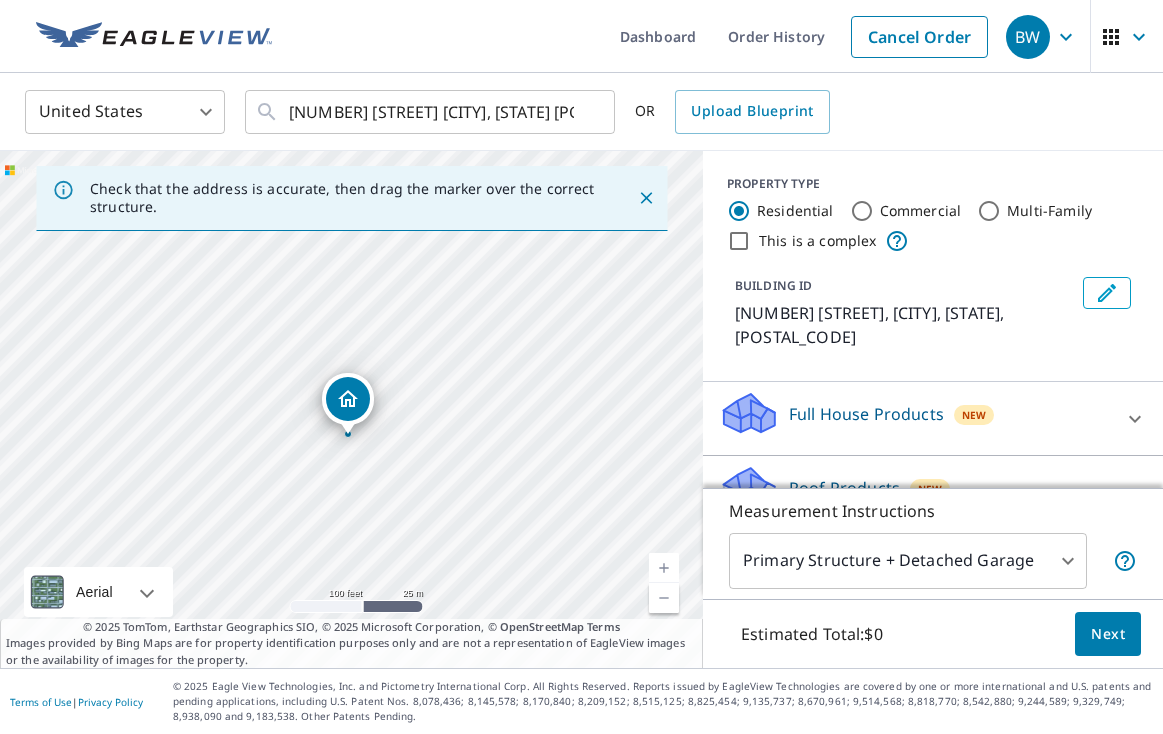 drag, startPoint x: 348, startPoint y: 443, endPoint x: 353, endPoint y: 398, distance: 45.276924 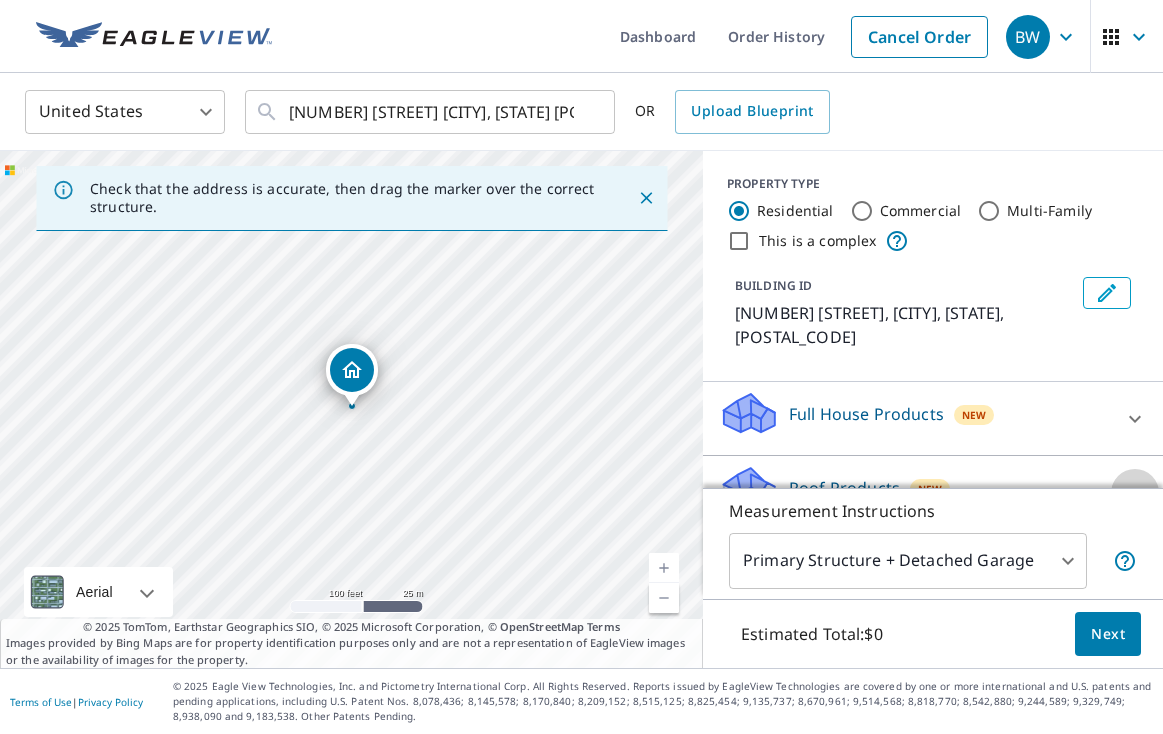 click 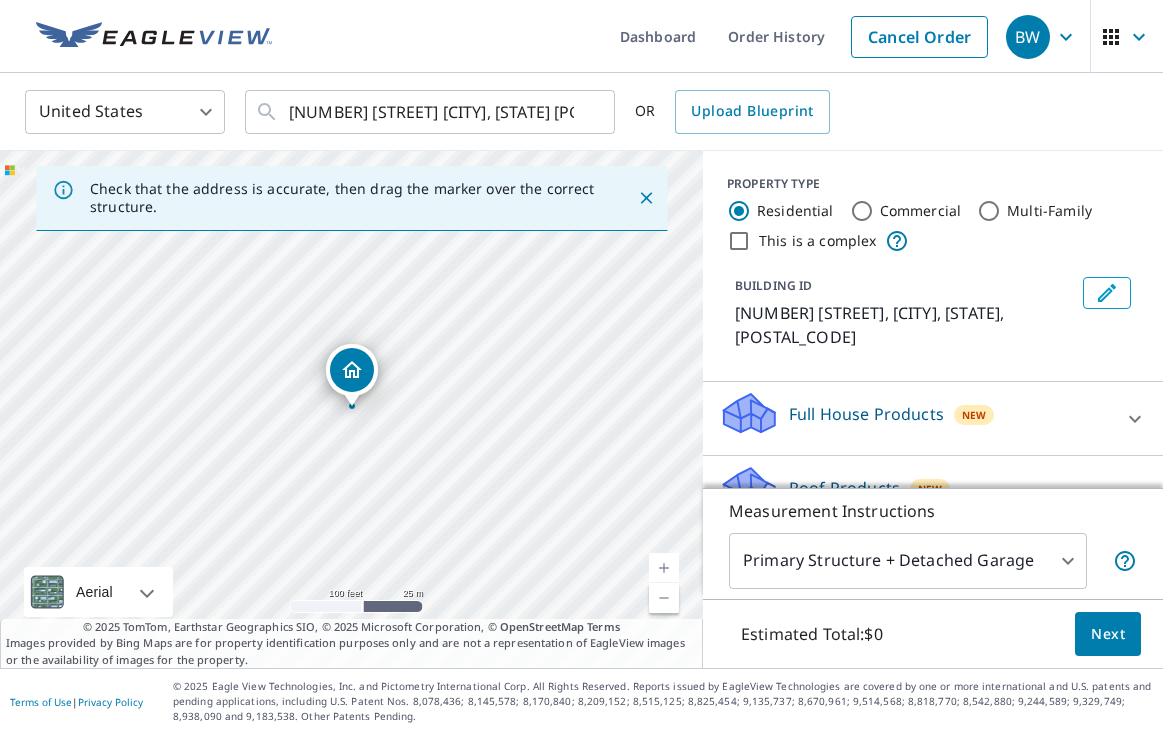 click on "Roof Products" at bounding box center (844, 488) 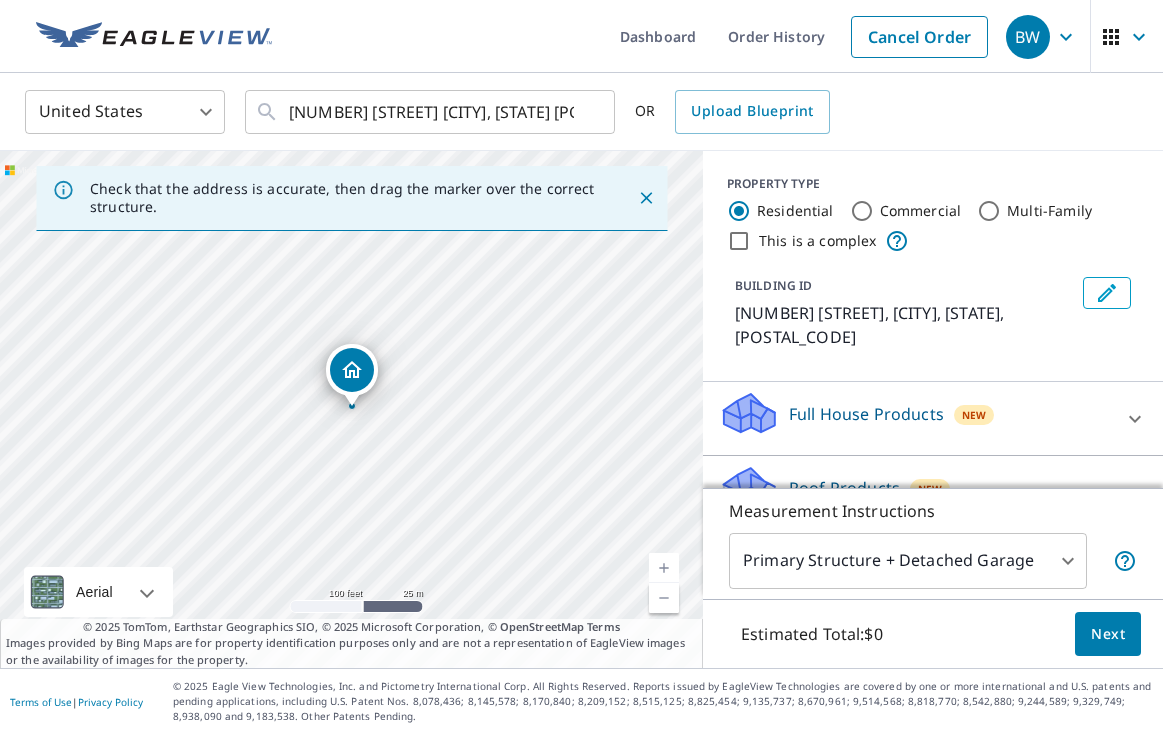 click on "Roof Products" at bounding box center [844, 488] 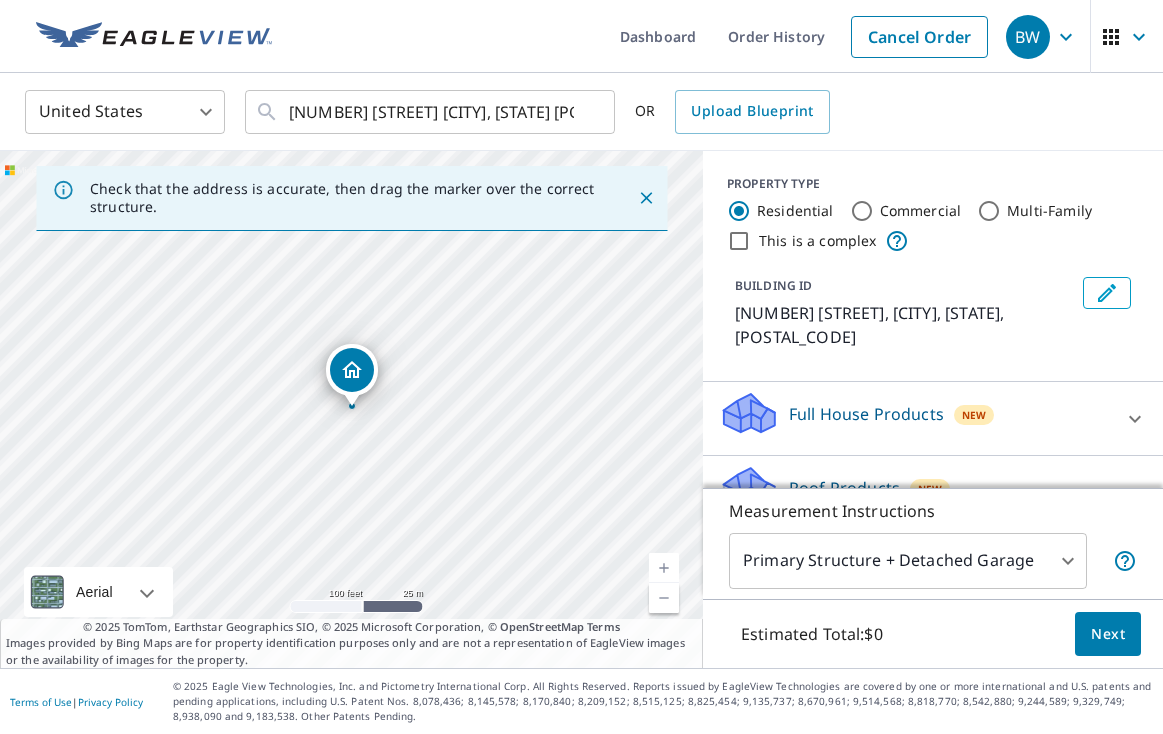 click on "Roof Products" at bounding box center (844, 488) 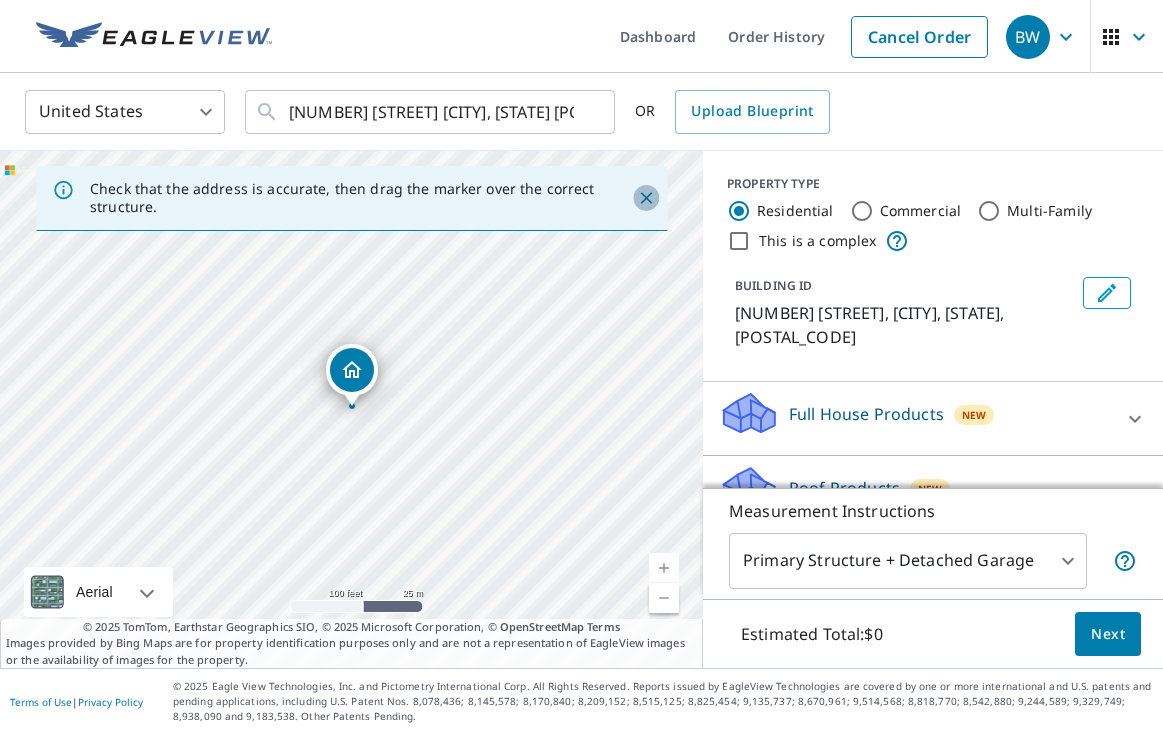 click 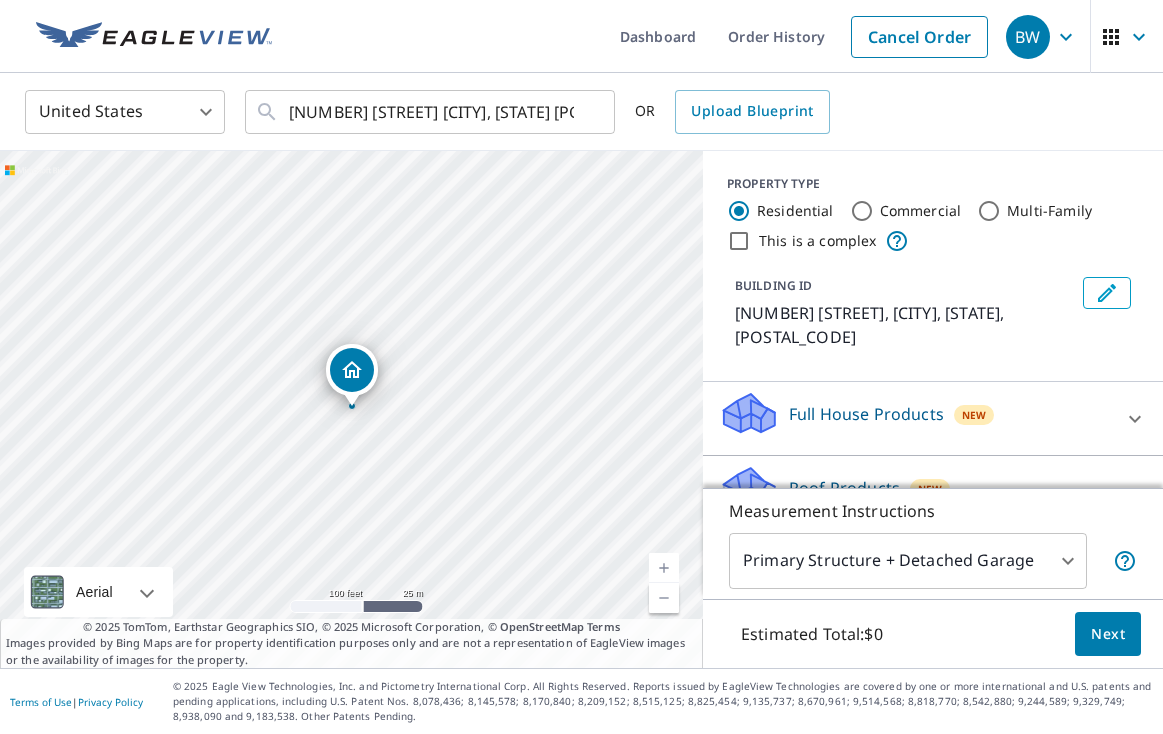 click on "[NUMBER] [STREET], [CITY], [STATE], [POSTAL_CODE]" at bounding box center (581, 367) 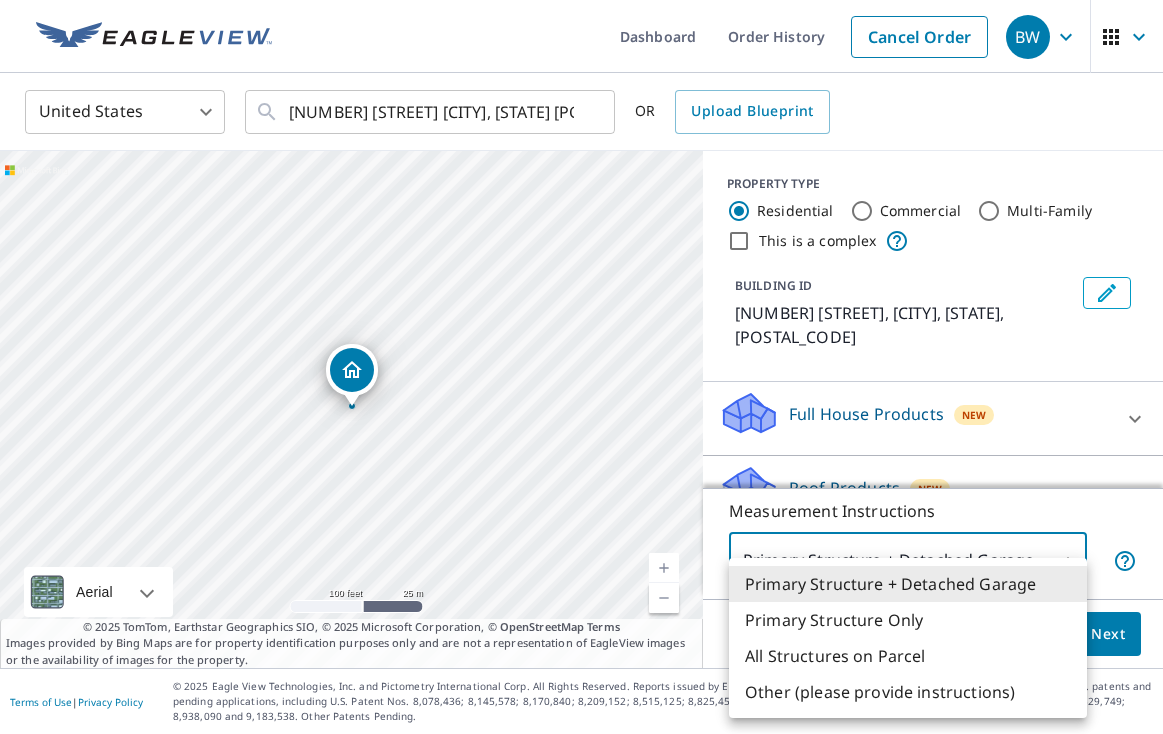 click on "Primary Structure Only" at bounding box center (908, 620) 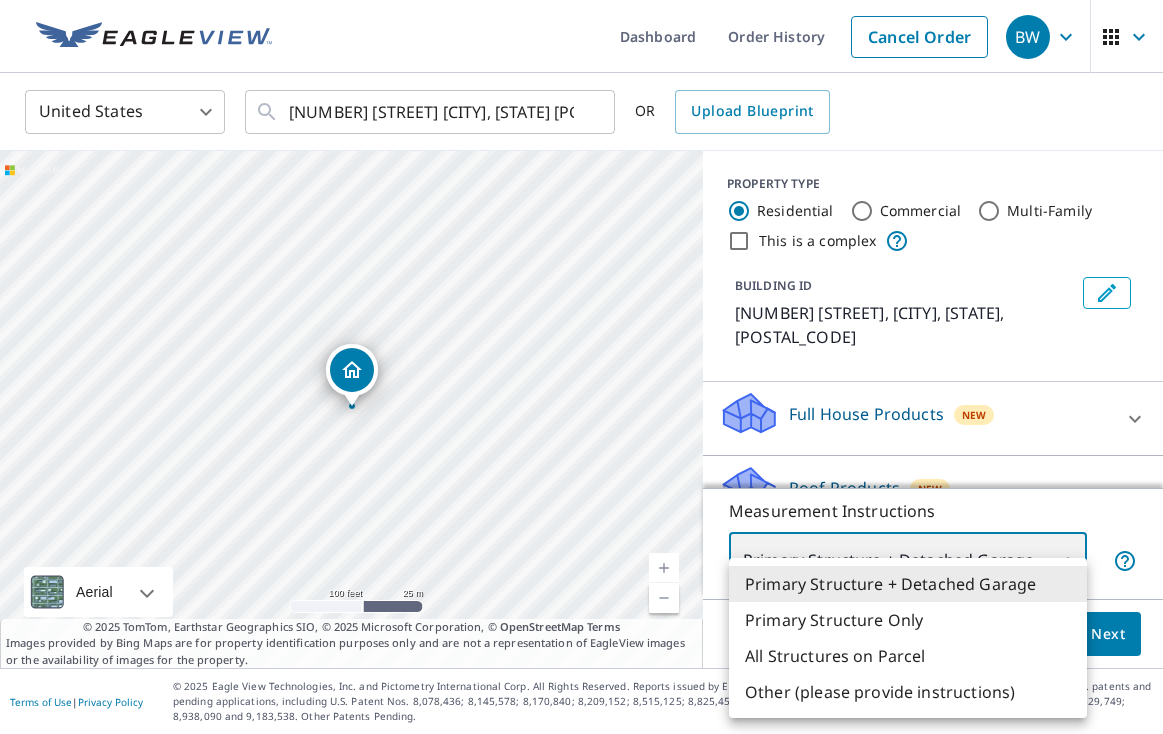 type on "2" 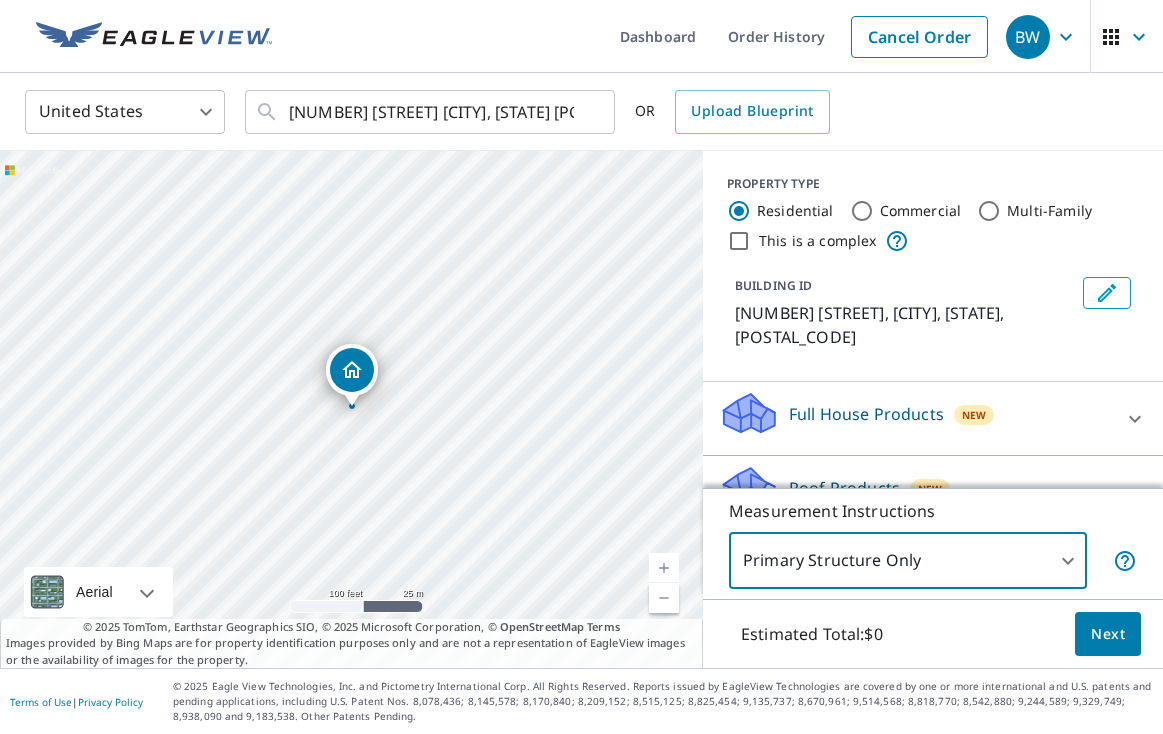 click on "New" at bounding box center [974, 415] 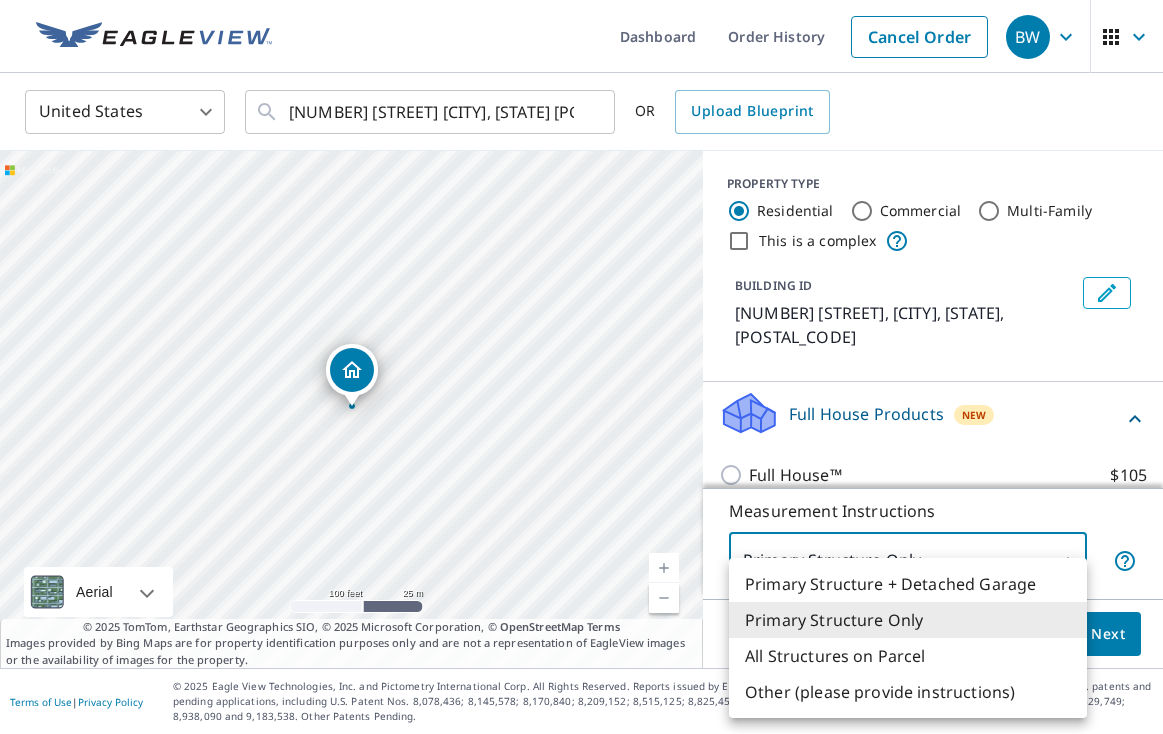 click on "[NUMBER] [STREET], [CITY], [STATE], [POSTAL_CODE]" at bounding box center (581, 367) 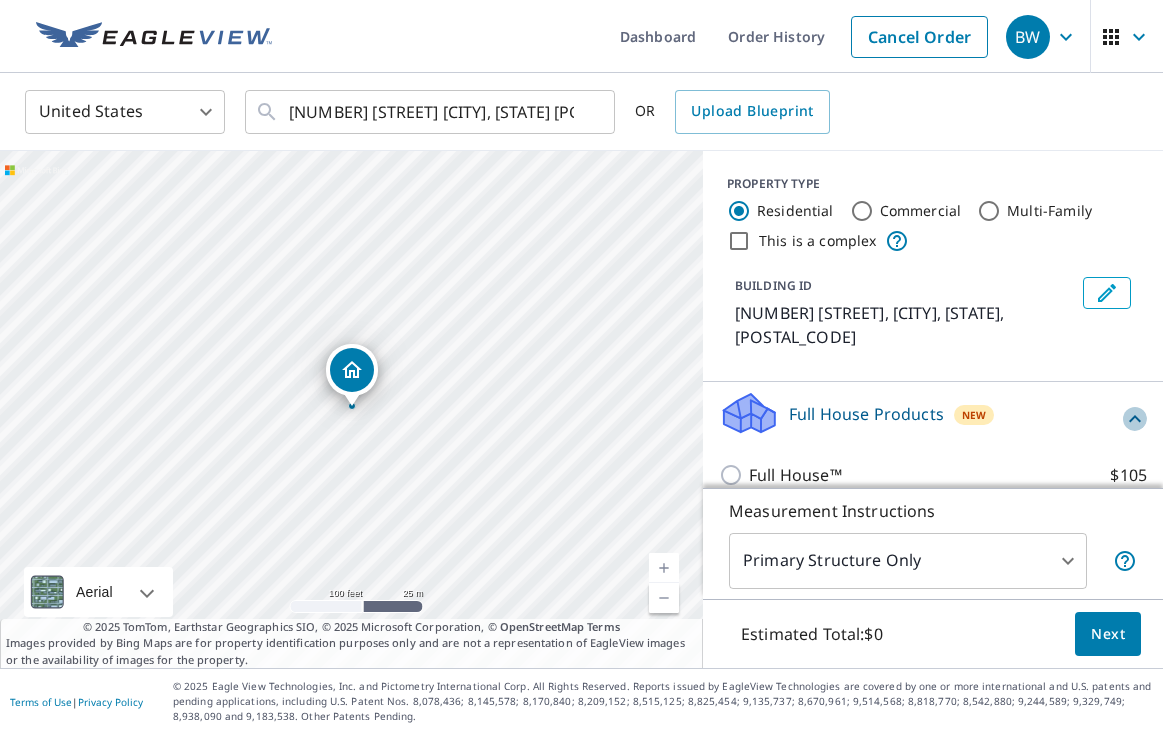 click 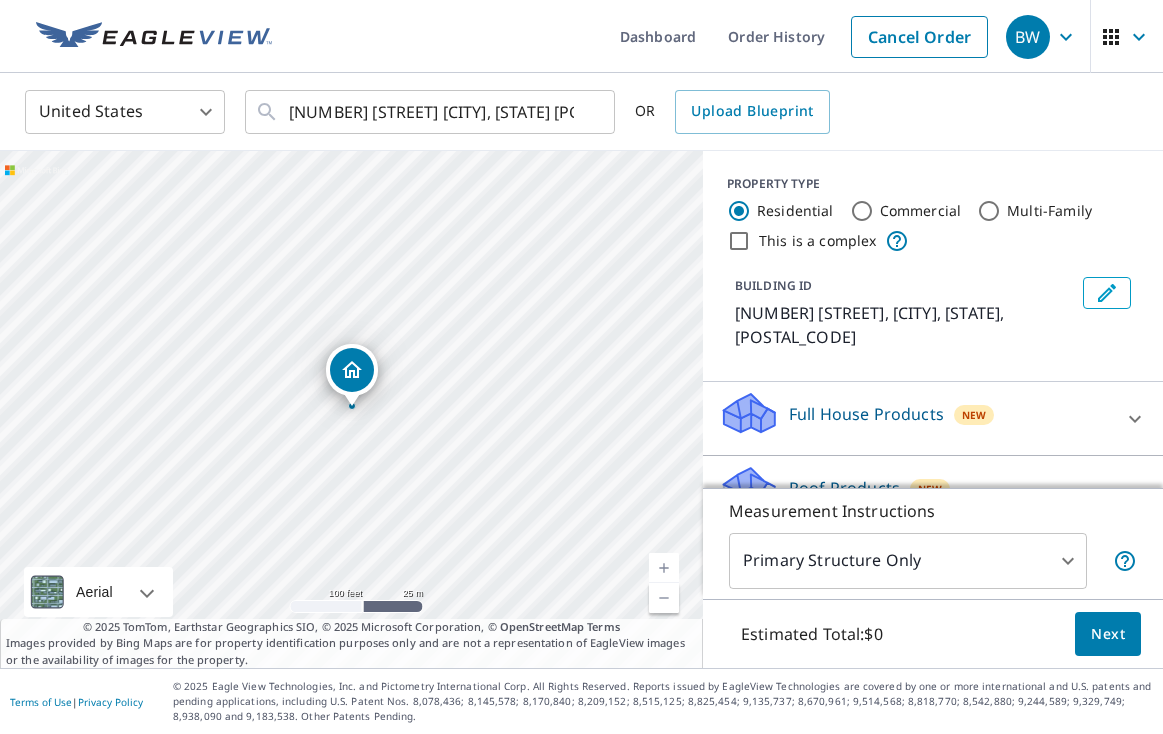 click on "New" at bounding box center (930, 489) 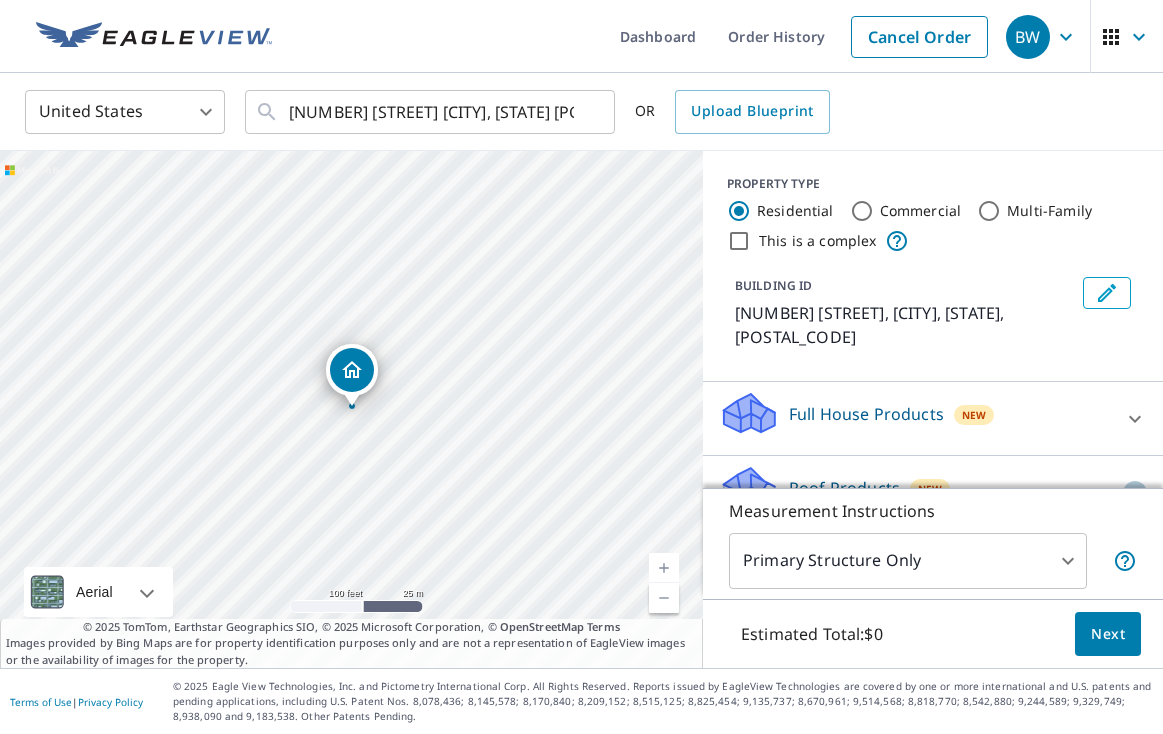 click 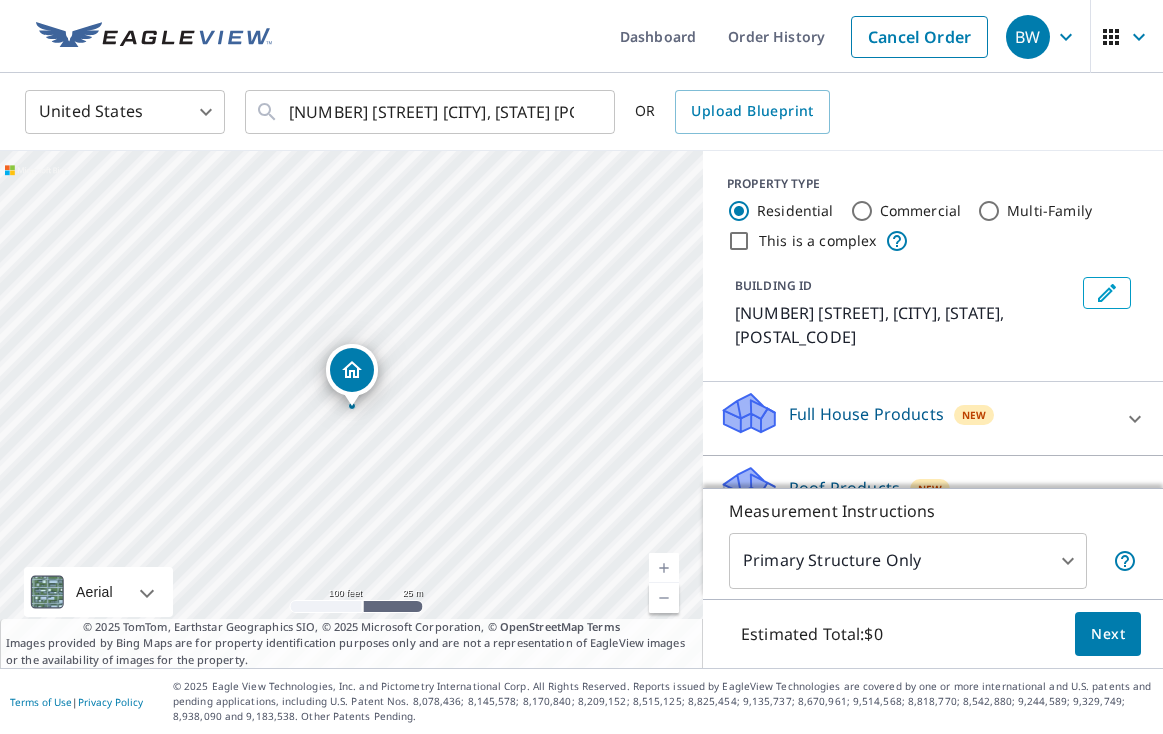 click on "Next" at bounding box center [1108, 634] 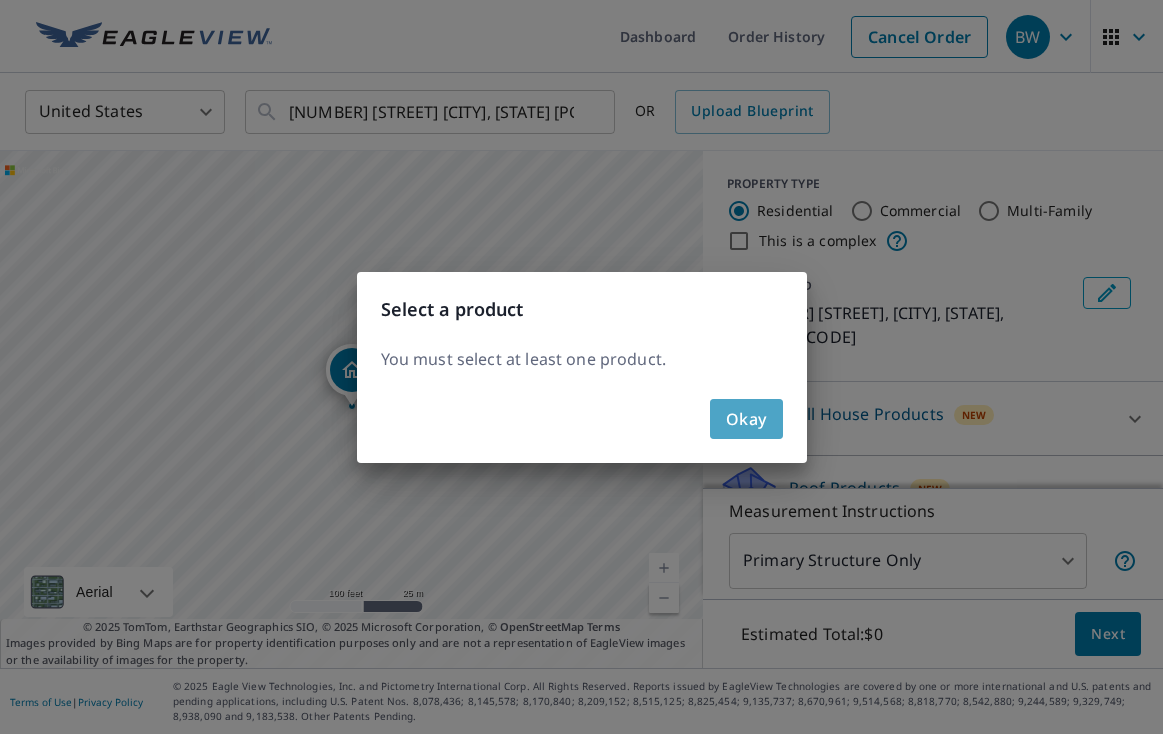 click on "Okay" at bounding box center [746, 419] 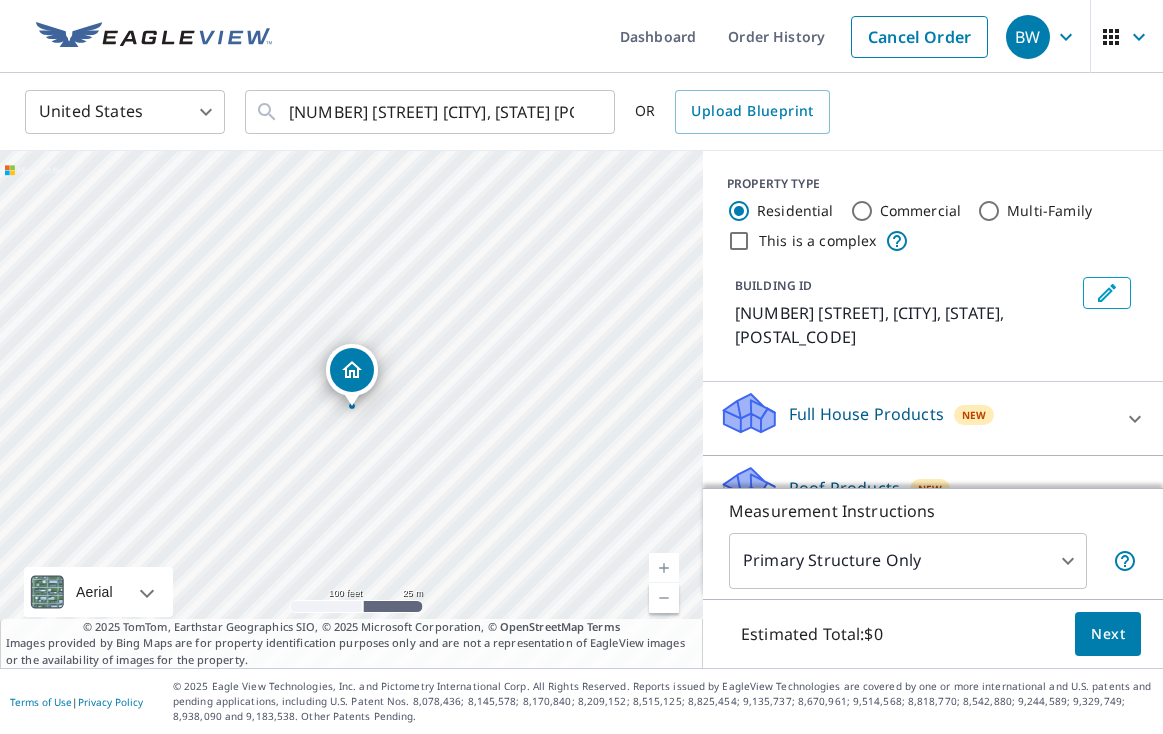 click on "[NUMBER] [STREET], [CITY], [STATE], [POSTAL_CODE]" at bounding box center [933, 266] 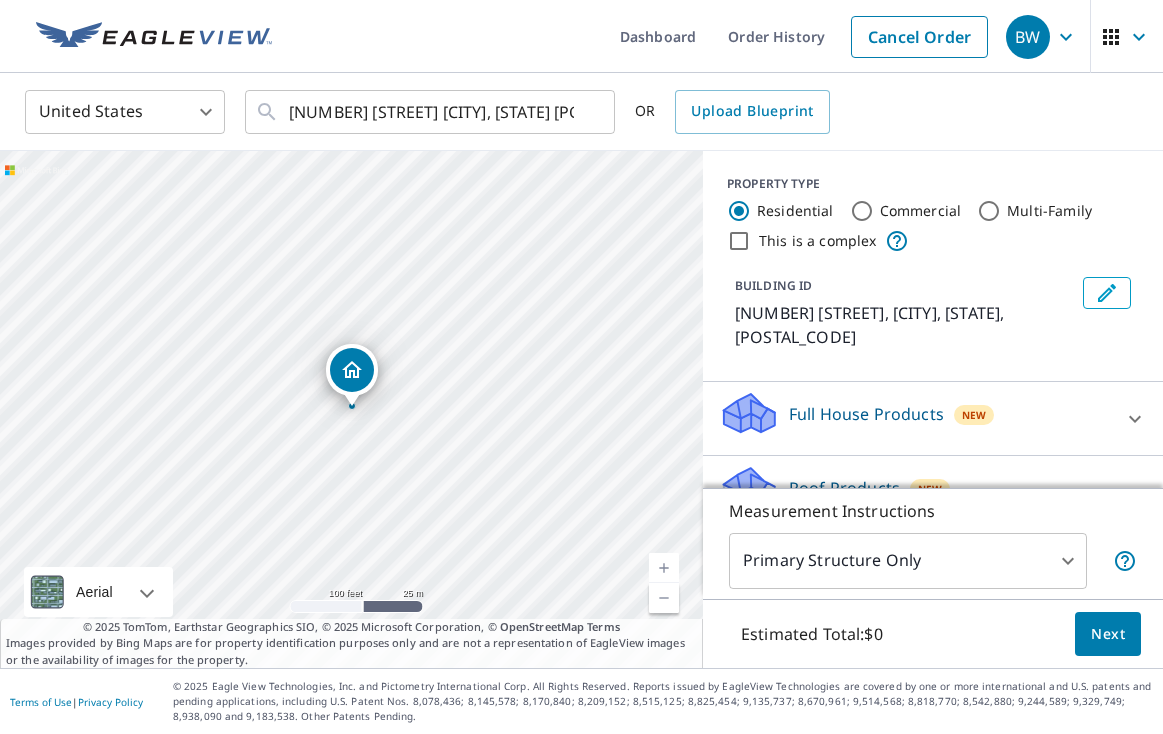 click on "[NUMBER] [STREET], [CITY], [STATE], [POSTAL_CODE]" at bounding box center [933, 266] 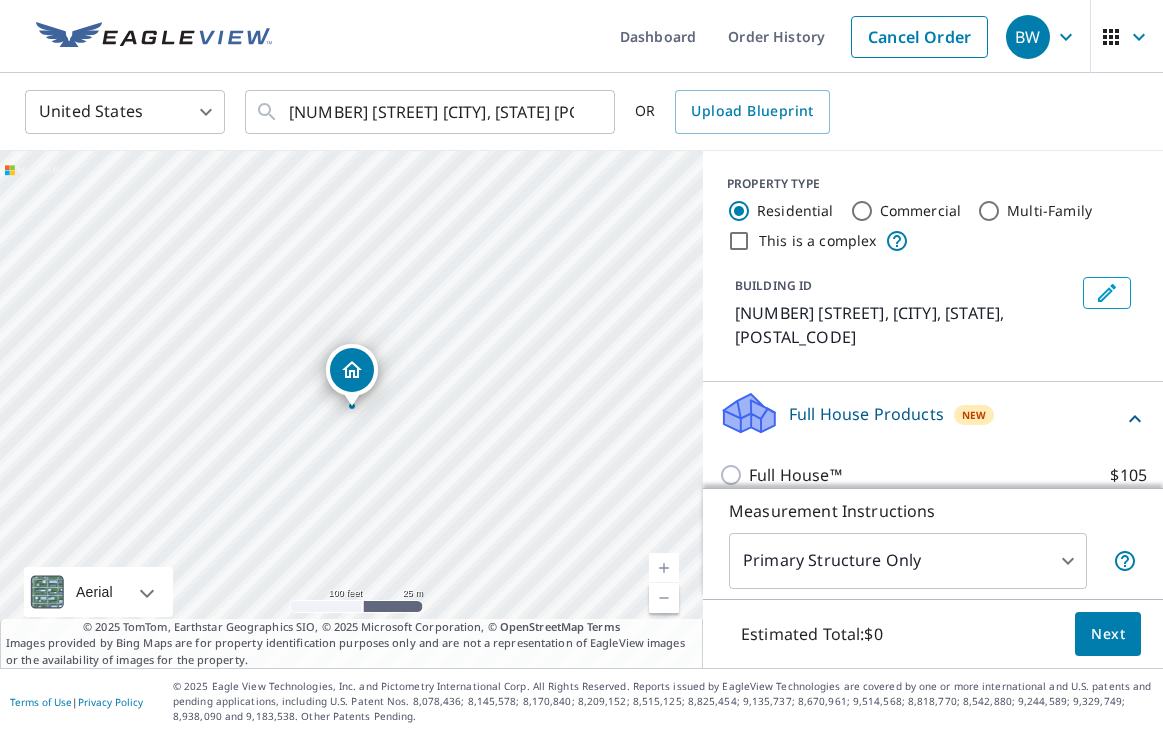 scroll, scrollTop: 0, scrollLeft: 0, axis: both 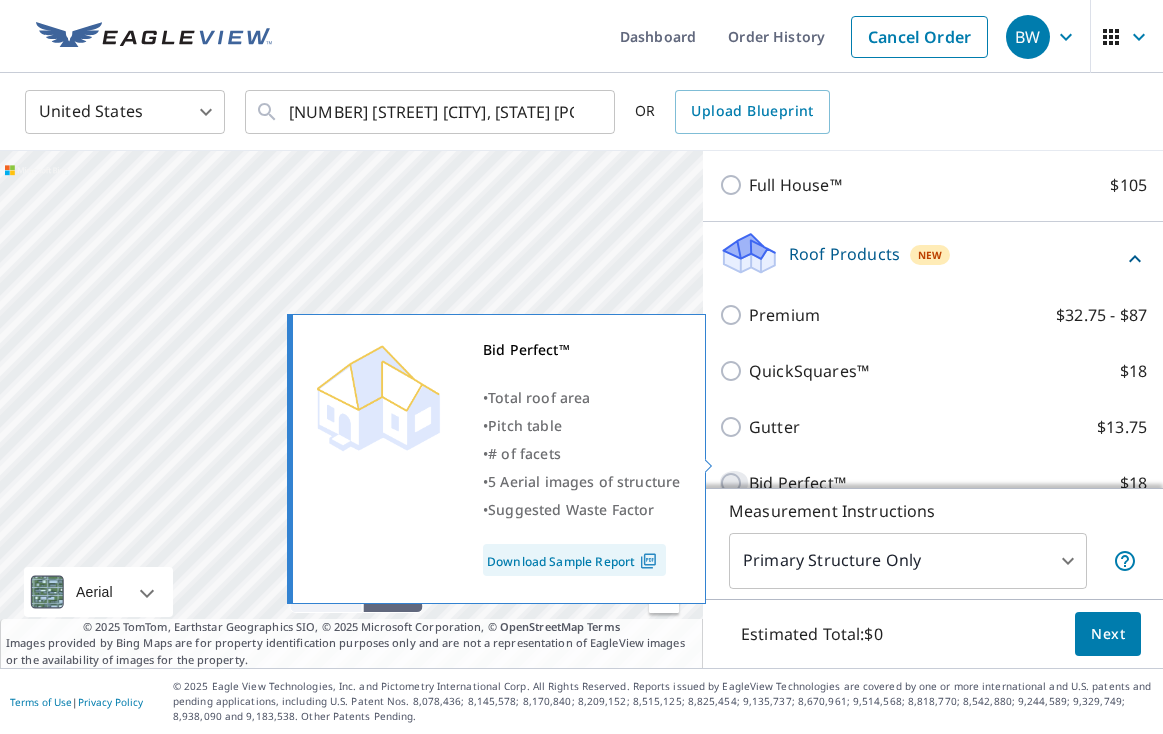 click on "Bid Perfect™ $18" at bounding box center [734, 483] 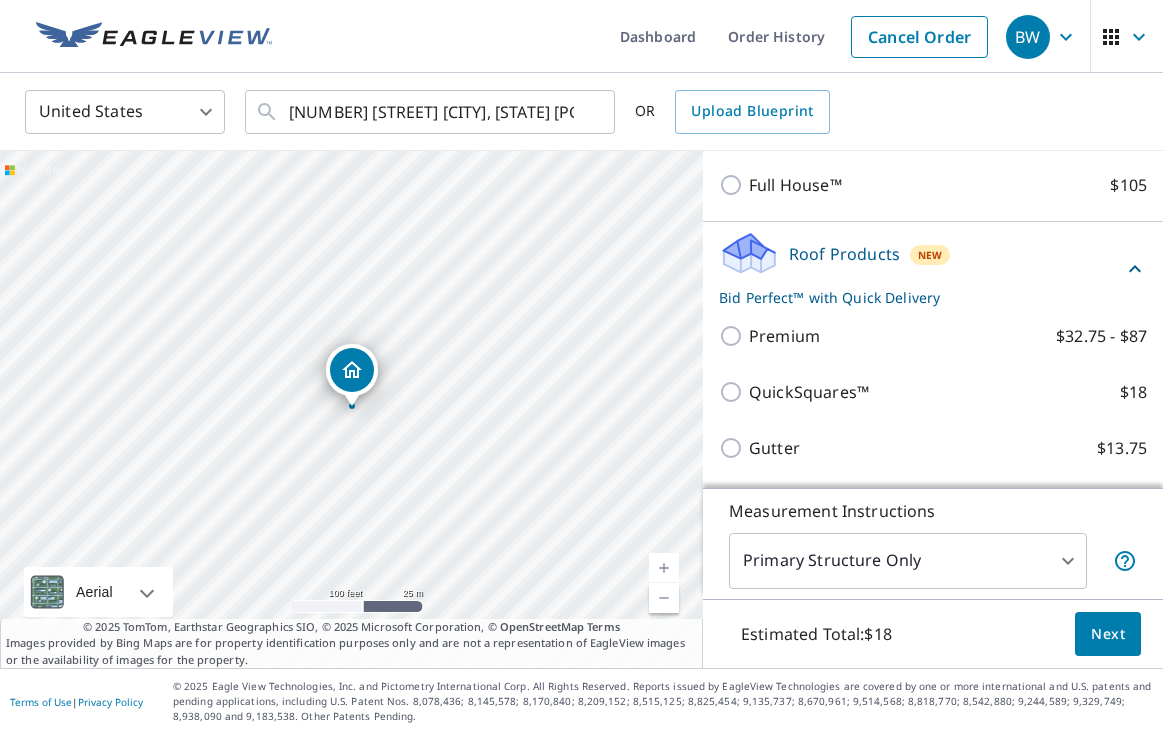 click on "Next" at bounding box center (1108, 634) 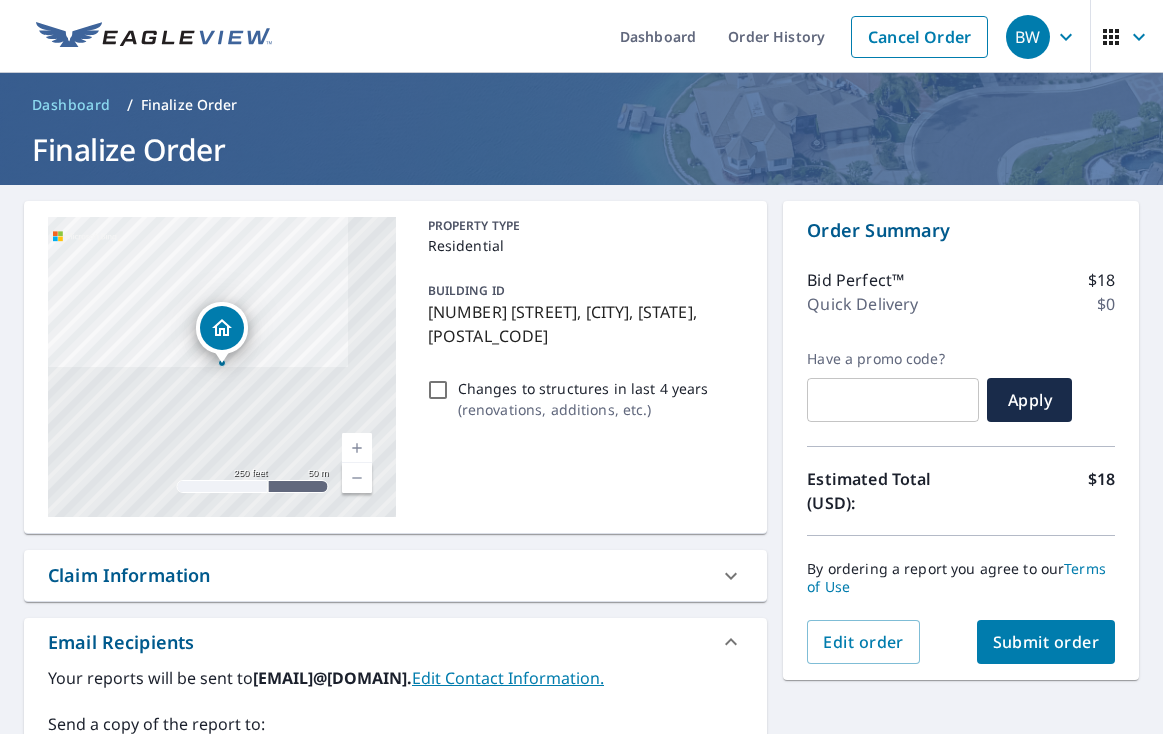 click on "[NUMBER] [STREET], [CITY], [STATE], [POSTAL_CODE]" at bounding box center [582, 324] 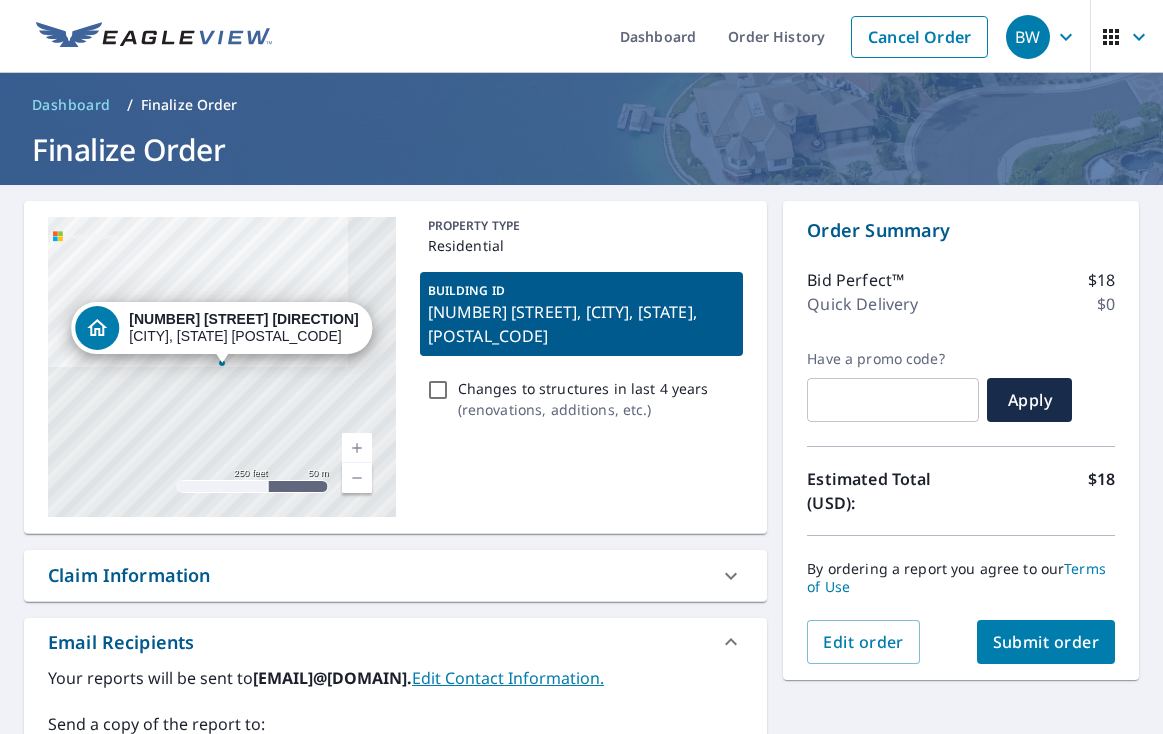 click on "[NUMBER] [STREET], [CITY], [STATE], [POSTAL_CODE]" at bounding box center [222, 367] 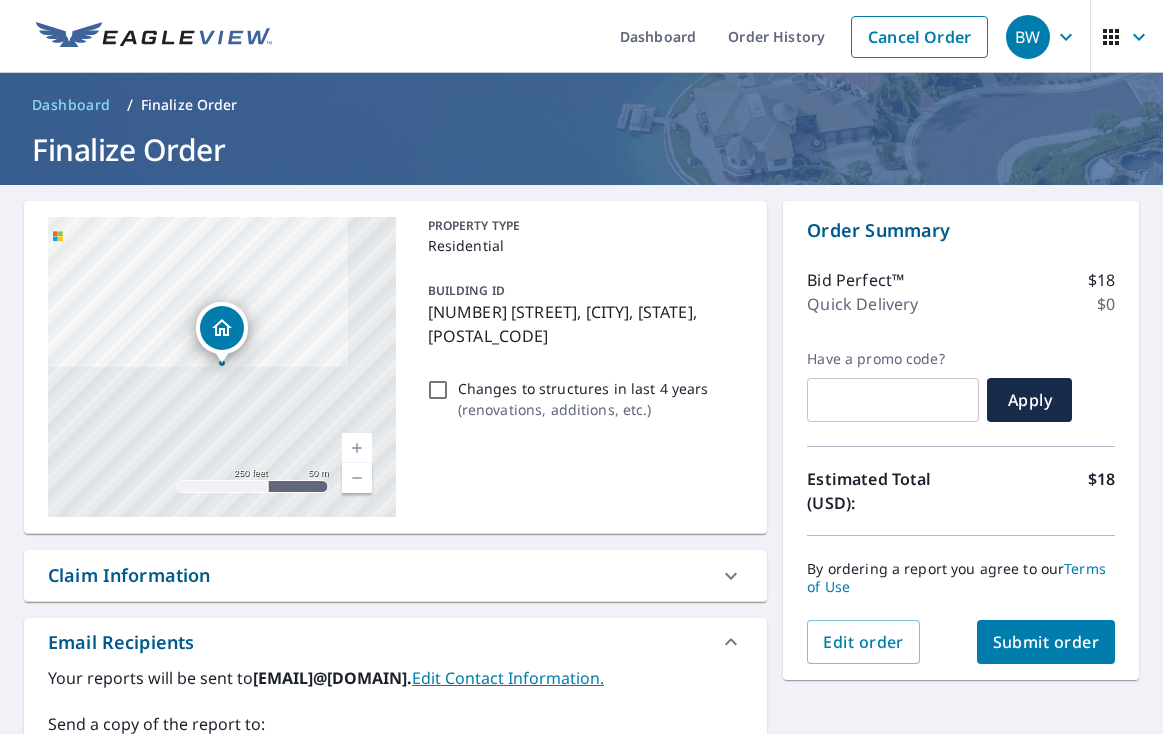 click on "[NUMBER] [STREET], [CITY], [STATE], [POSTAL_CODE]" at bounding box center [582, 324] 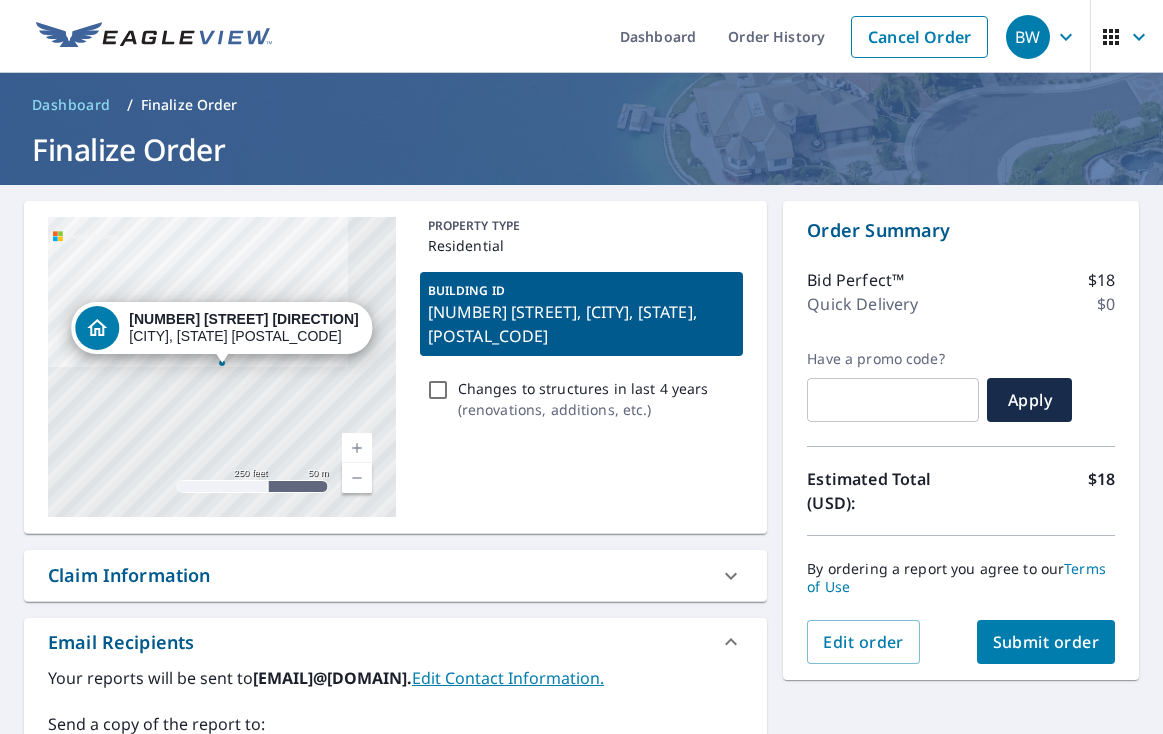 click on "[NUMBER] [STREET], [CITY], [STATE], [POSTAL_CODE]" at bounding box center [582, 324] 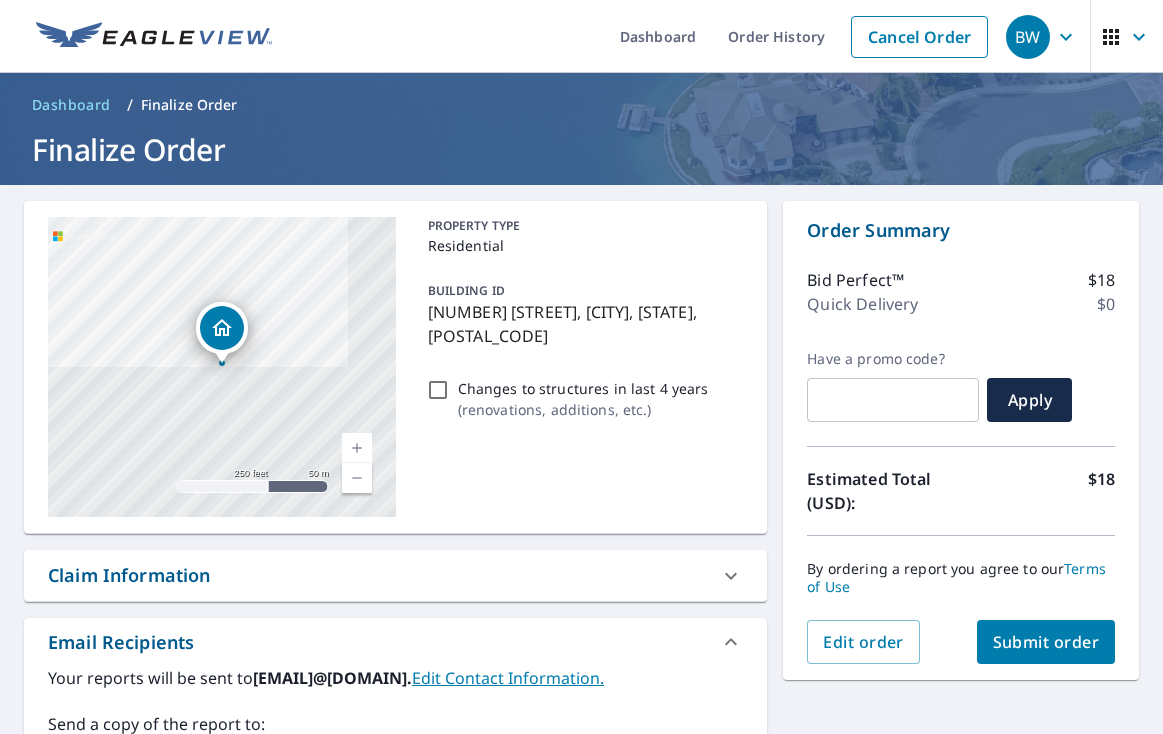 click on "[NUMBER] [STREET], [CITY], [STATE], [POSTAL_CODE]" at bounding box center [582, 324] 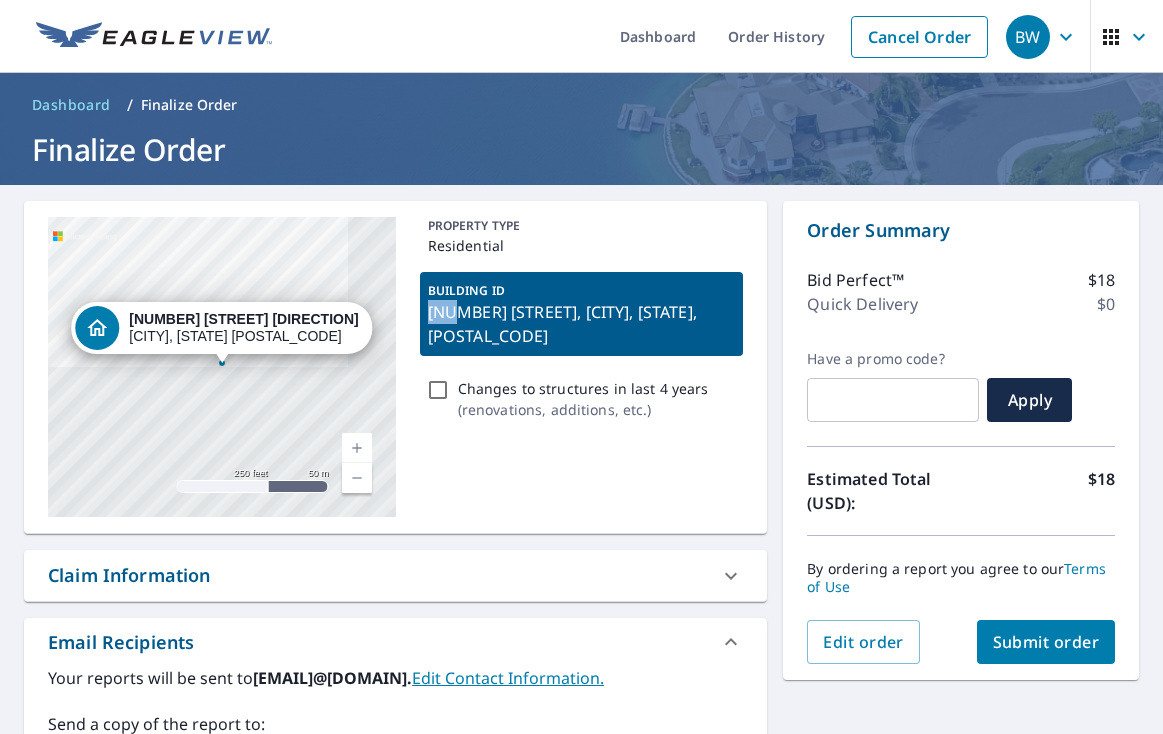 click on "[NUMBER] [STREET], [CITY], [STATE], [POSTAL_CODE]" at bounding box center (582, 324) 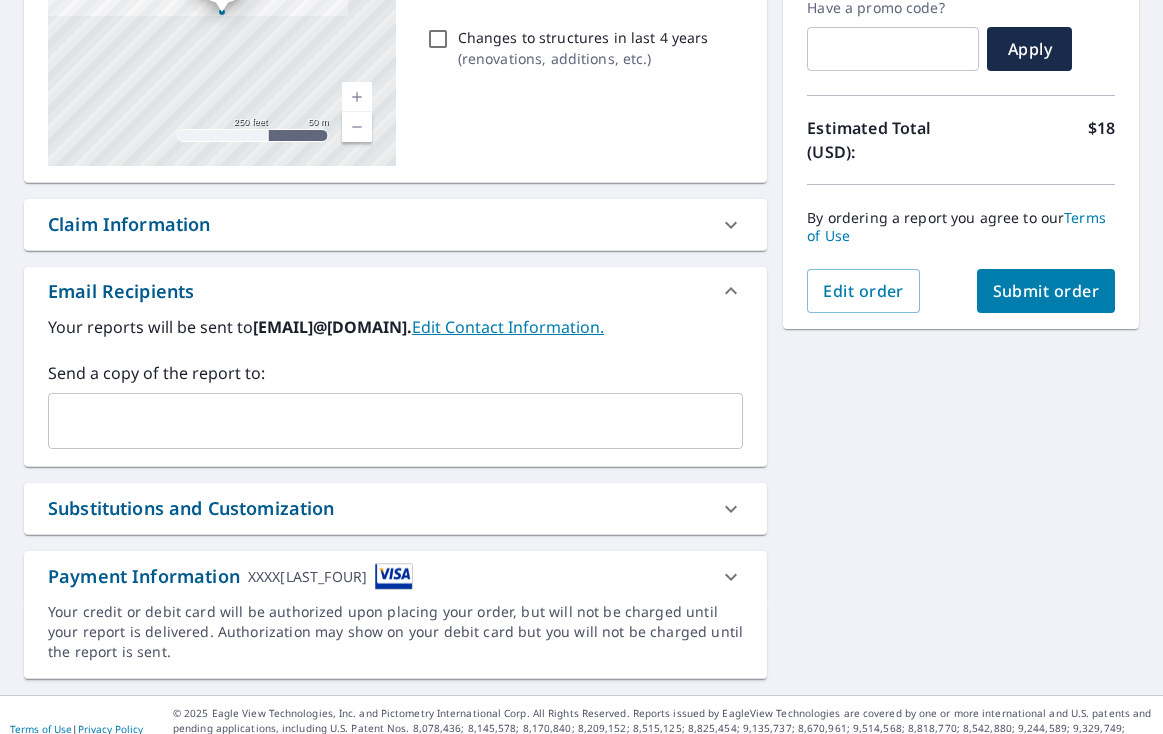 scroll, scrollTop: 344, scrollLeft: 0, axis: vertical 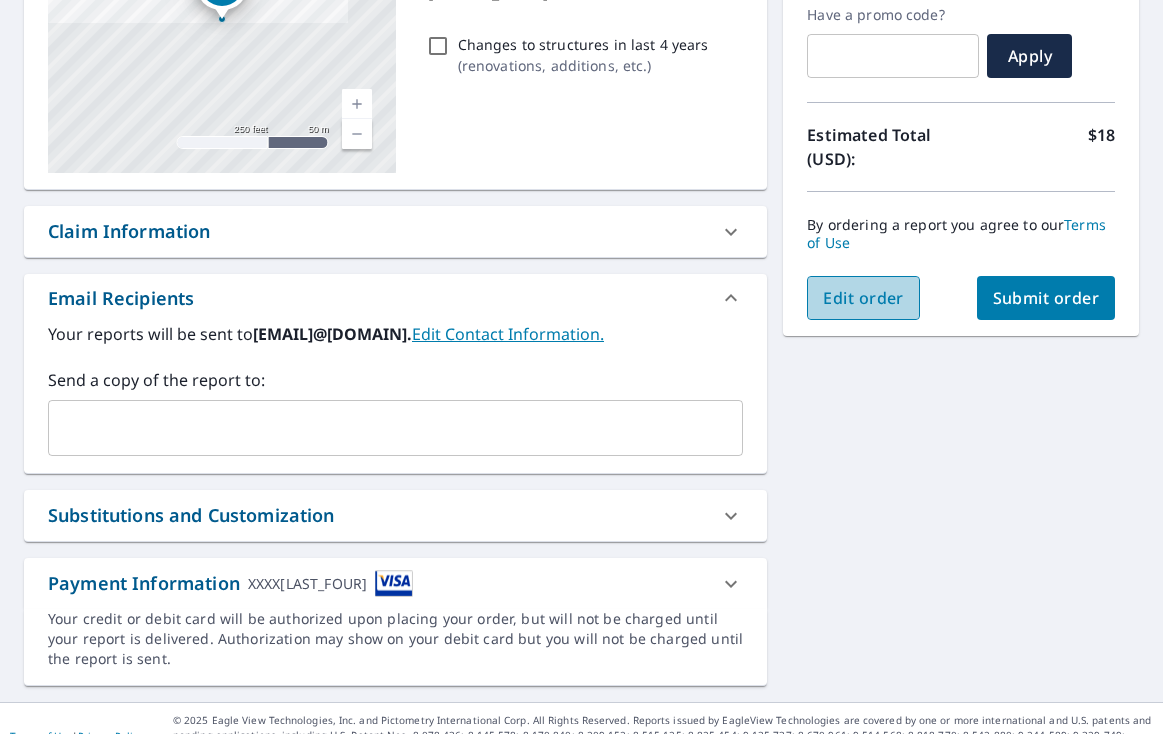 click on "Edit order" at bounding box center [863, 298] 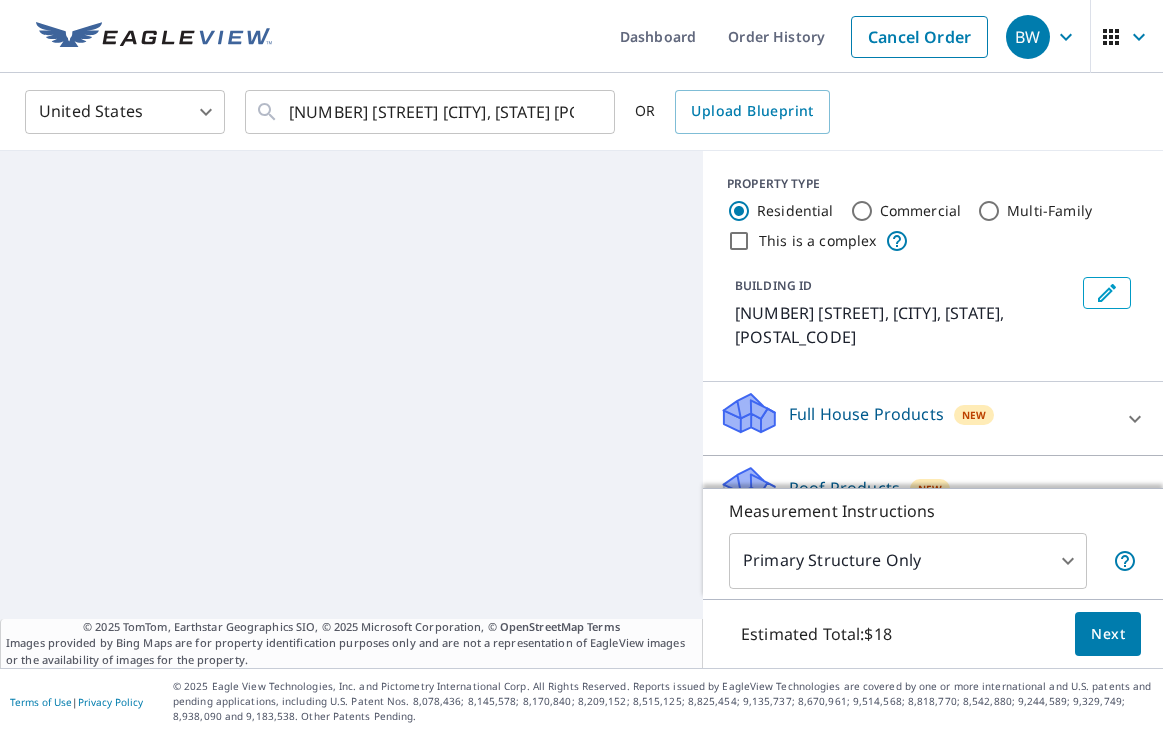 scroll, scrollTop: 0, scrollLeft: 0, axis: both 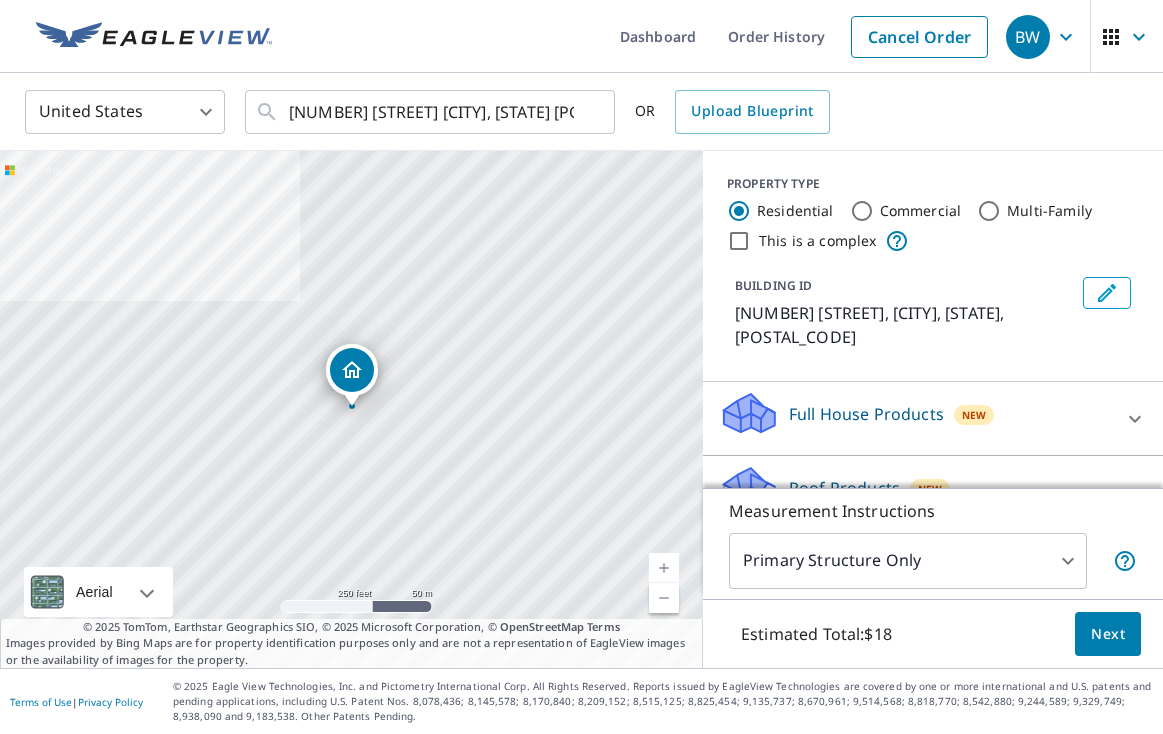click at bounding box center [352, 370] 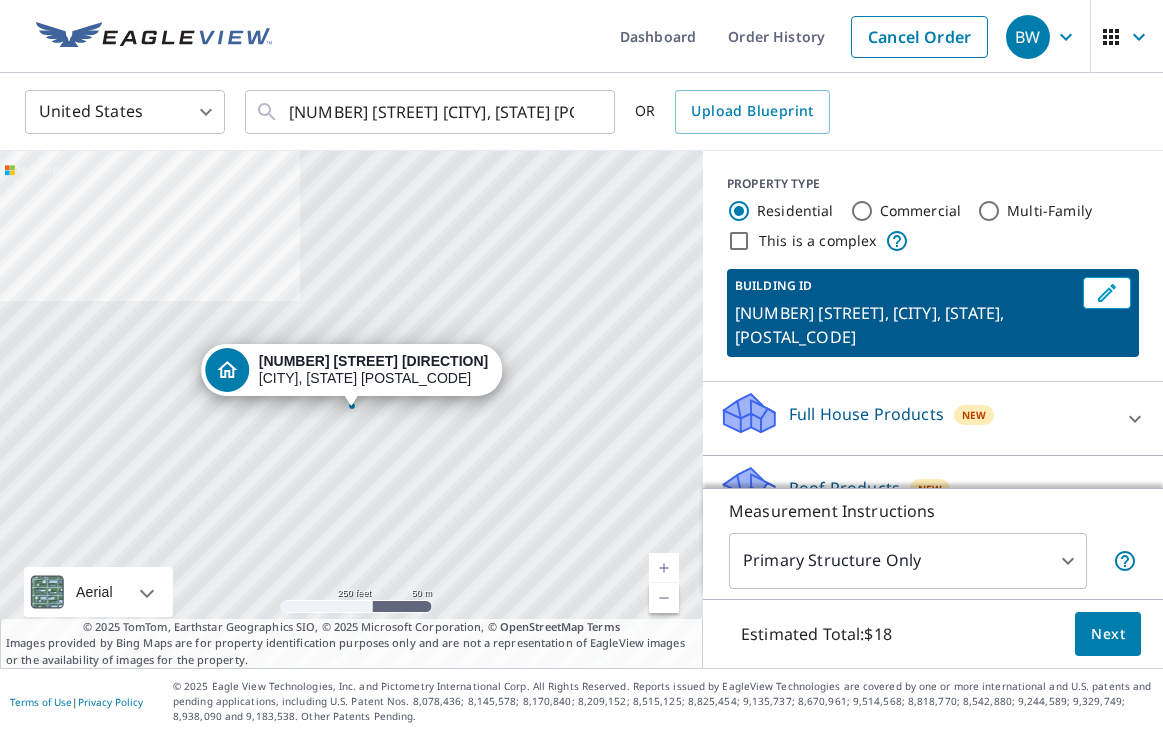 click on "[NUMBER] [STREET], [CITY], [STATE], [POSTAL_CODE]" at bounding box center (351, 409) 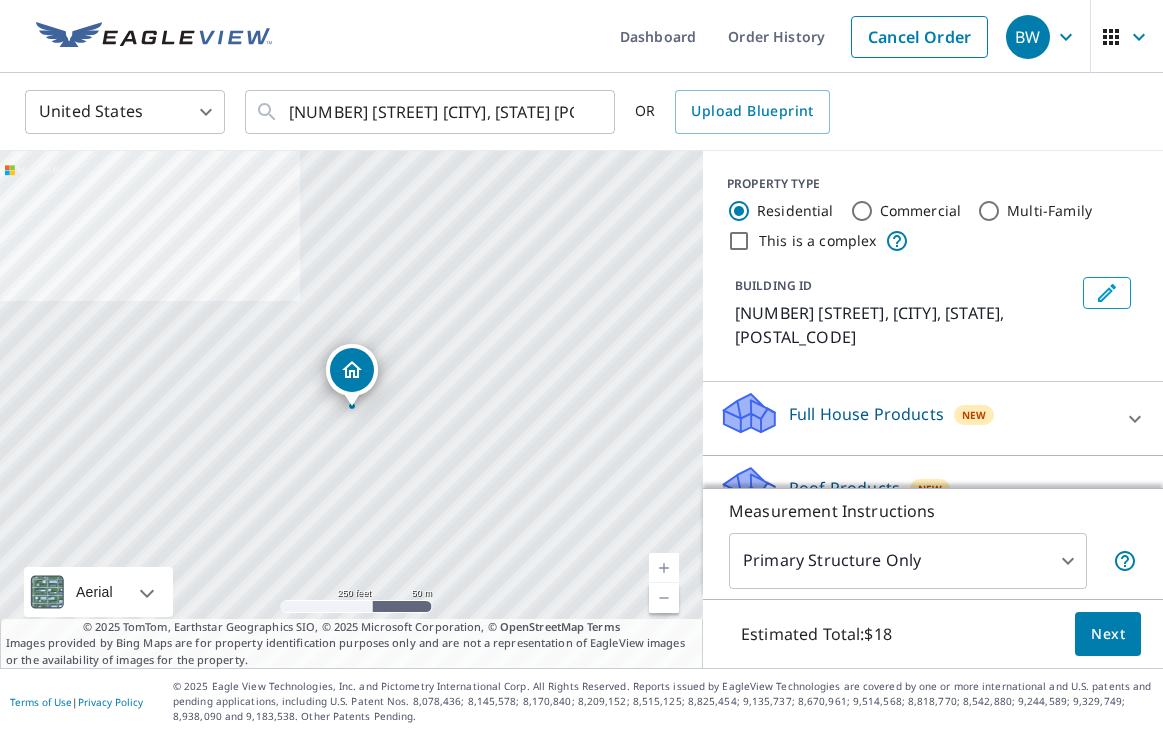 click on "[NUMBER] [STREET], [CITY], [STATE], [POSTAL_CODE]" at bounding box center [351, 409] 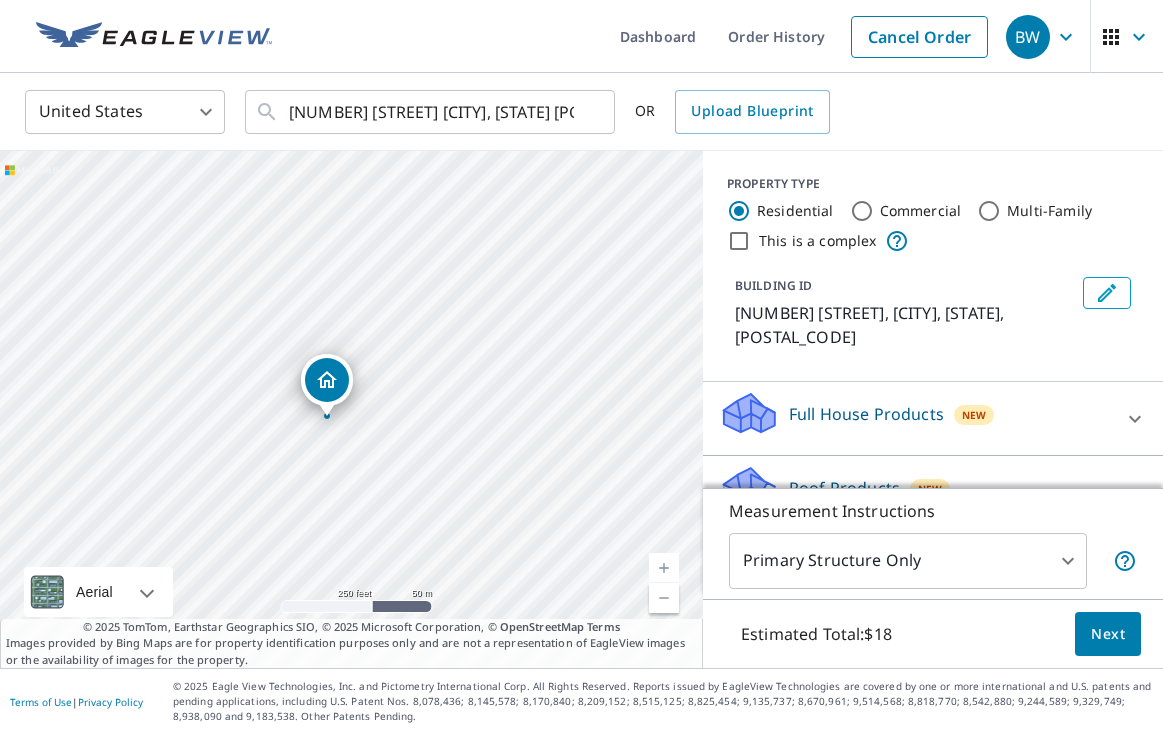 drag, startPoint x: 378, startPoint y: 365, endPoint x: 352, endPoint y: 372, distance: 26.925823 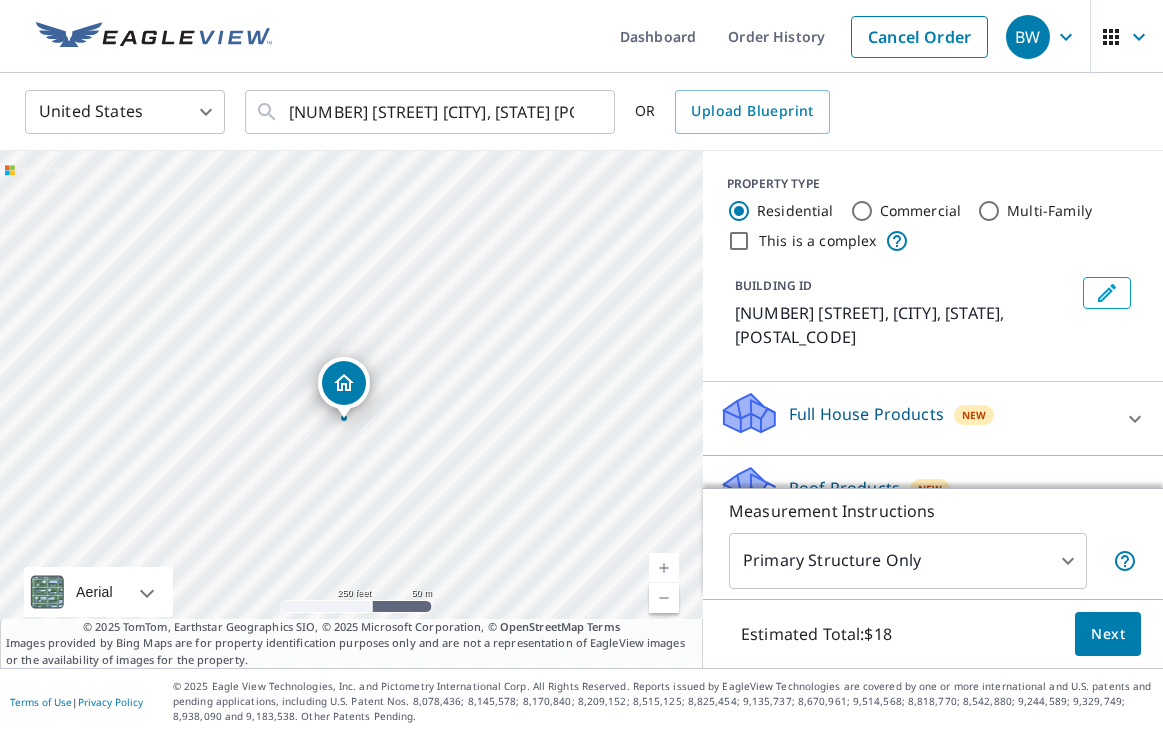 drag, startPoint x: 322, startPoint y: 390, endPoint x: 344, endPoint y: 390, distance: 22 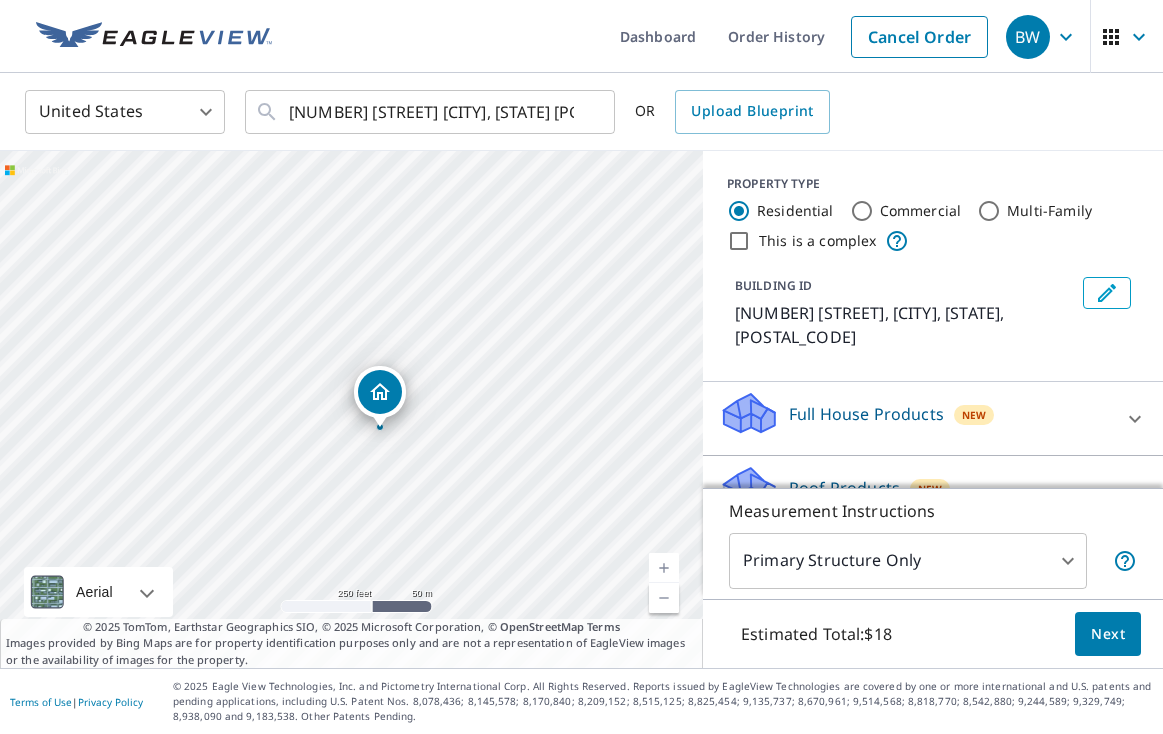 drag, startPoint x: 354, startPoint y: 378, endPoint x: 382, endPoint y: 399, distance: 35 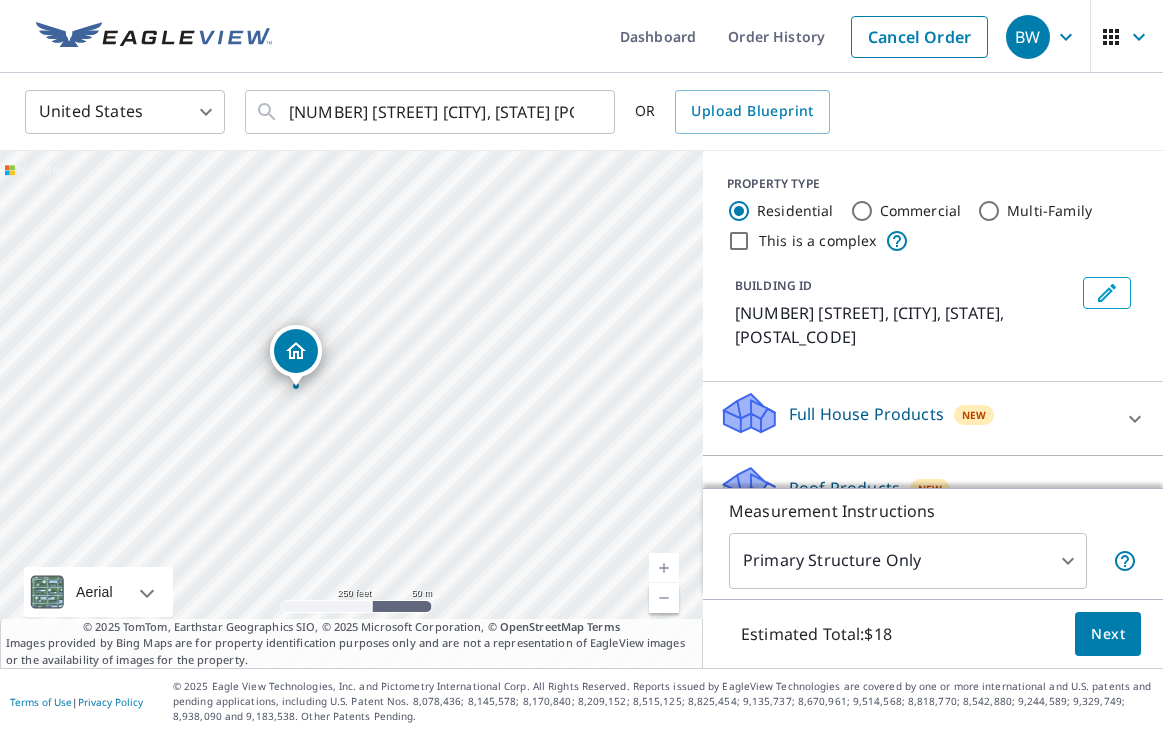 drag, startPoint x: 362, startPoint y: 373, endPoint x: 305, endPoint y: 353, distance: 60.40695 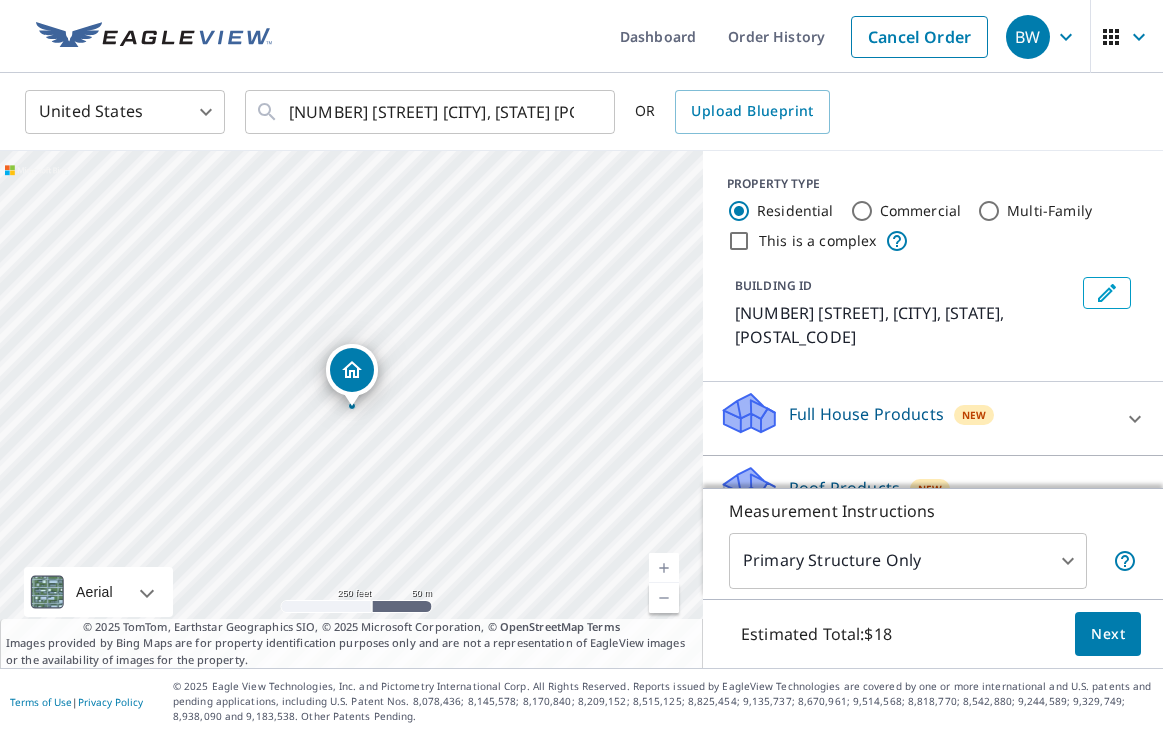 scroll, scrollTop: 0, scrollLeft: 0, axis: both 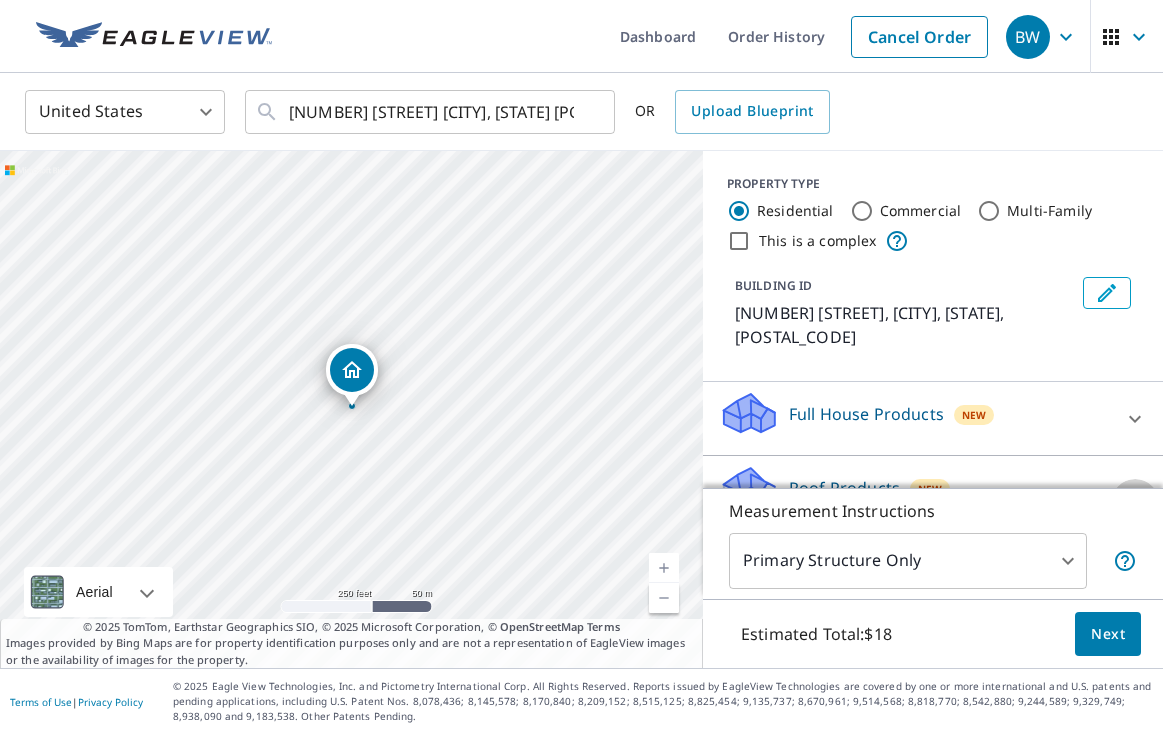 click 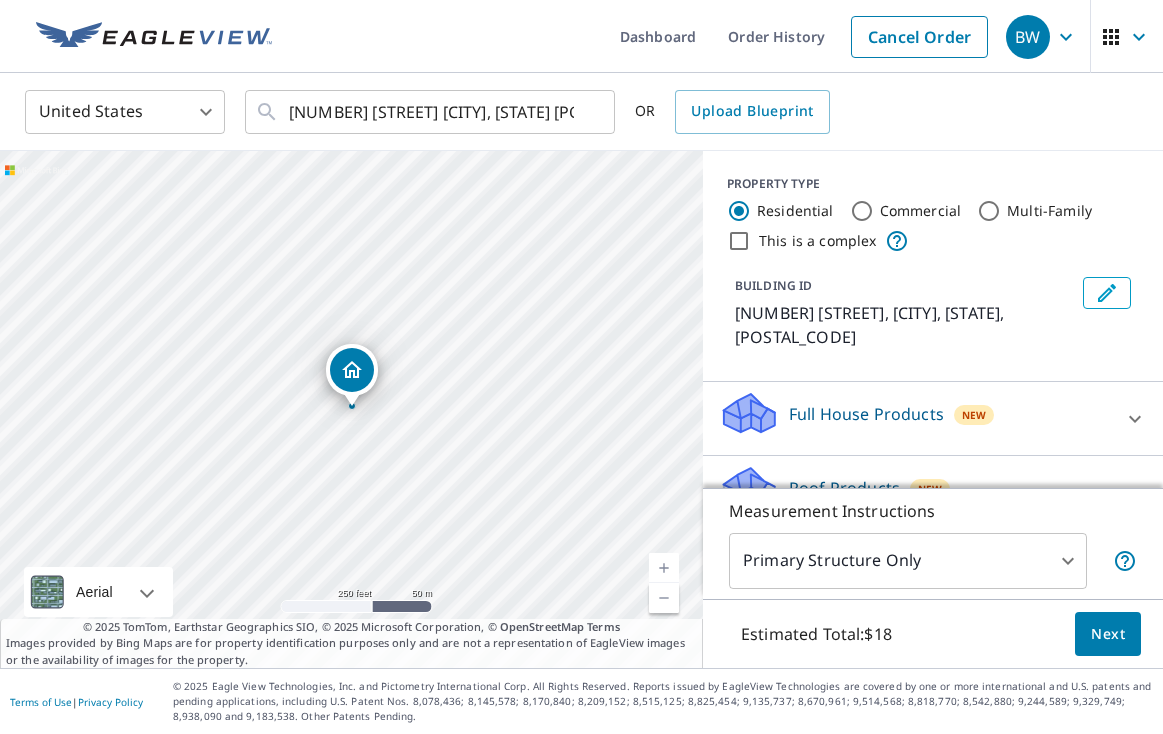 scroll, scrollTop: 0, scrollLeft: 0, axis: both 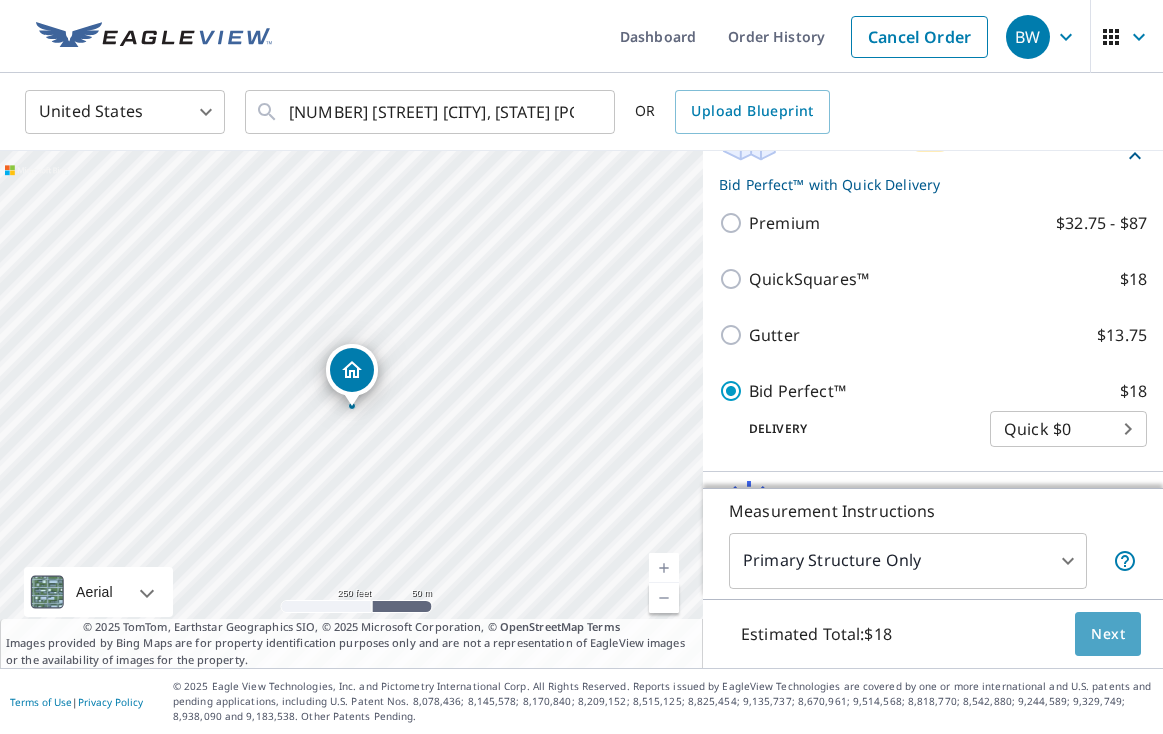 click on "Next" at bounding box center (1108, 634) 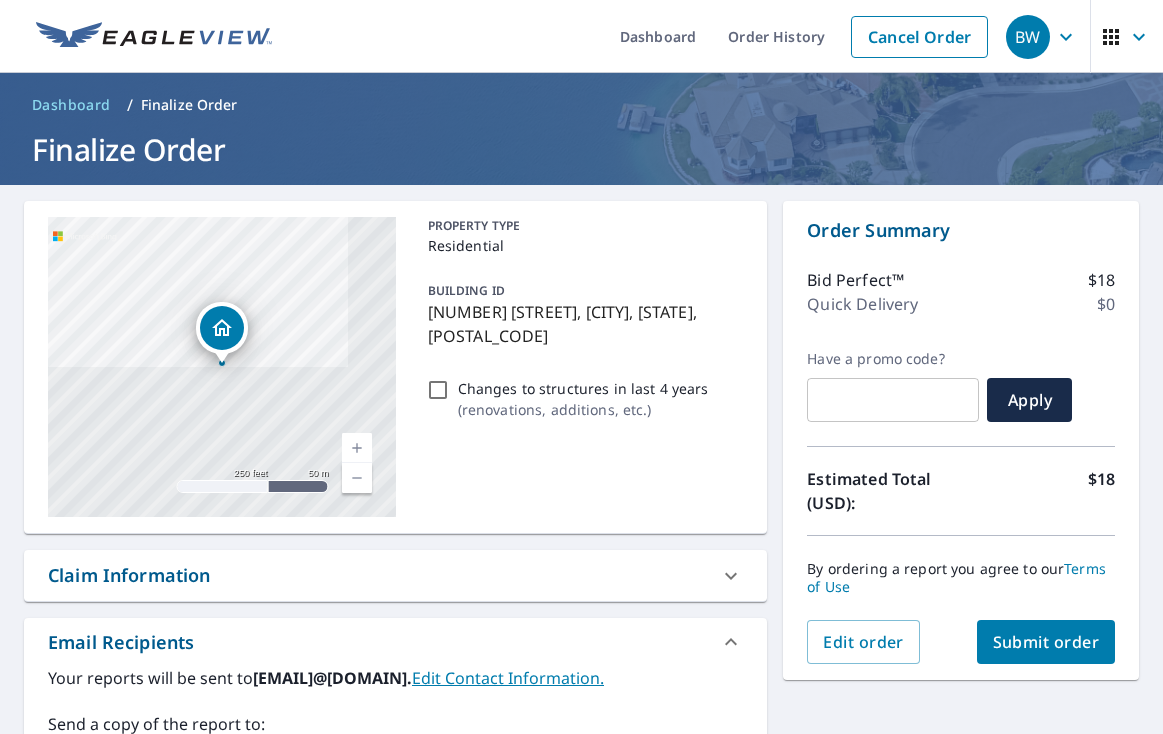 click on "Submit order" at bounding box center (1046, 642) 